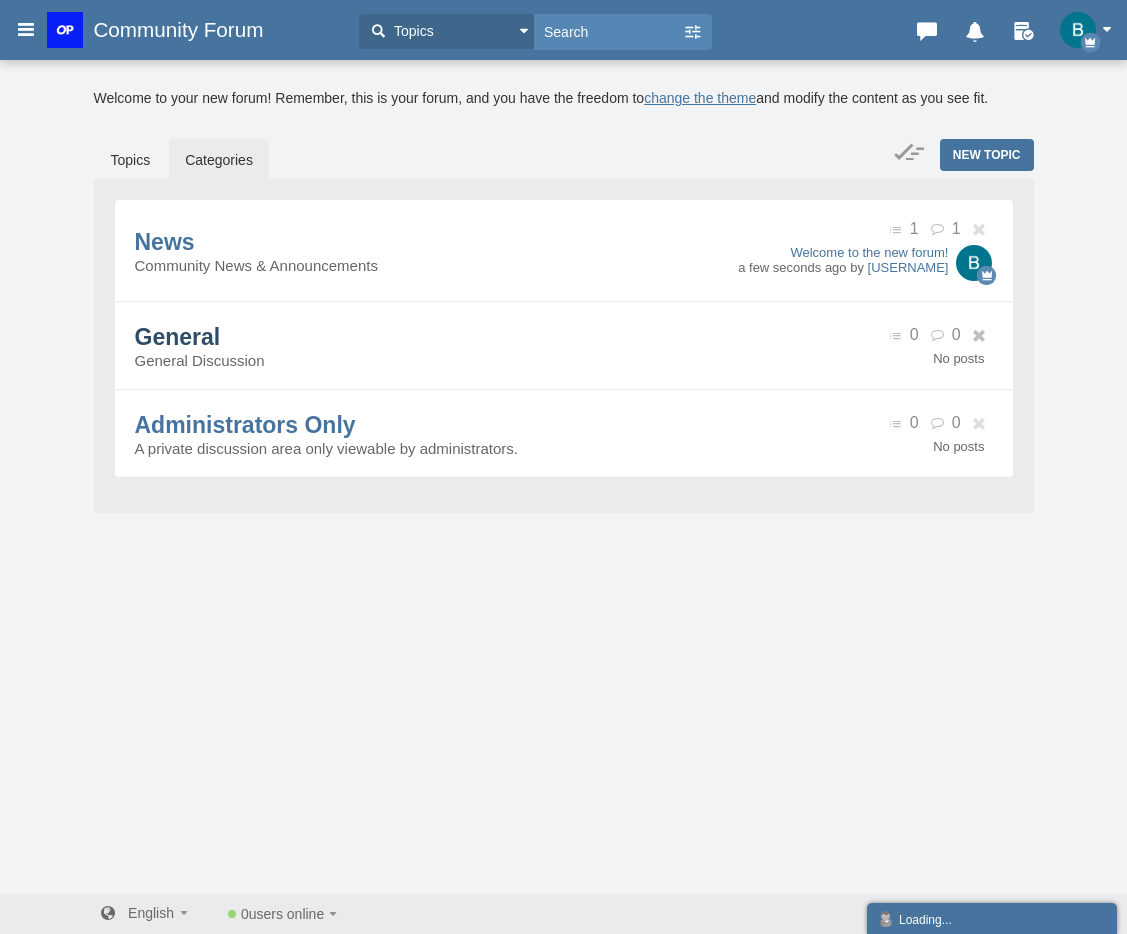 scroll, scrollTop: 0, scrollLeft: 0, axis: both 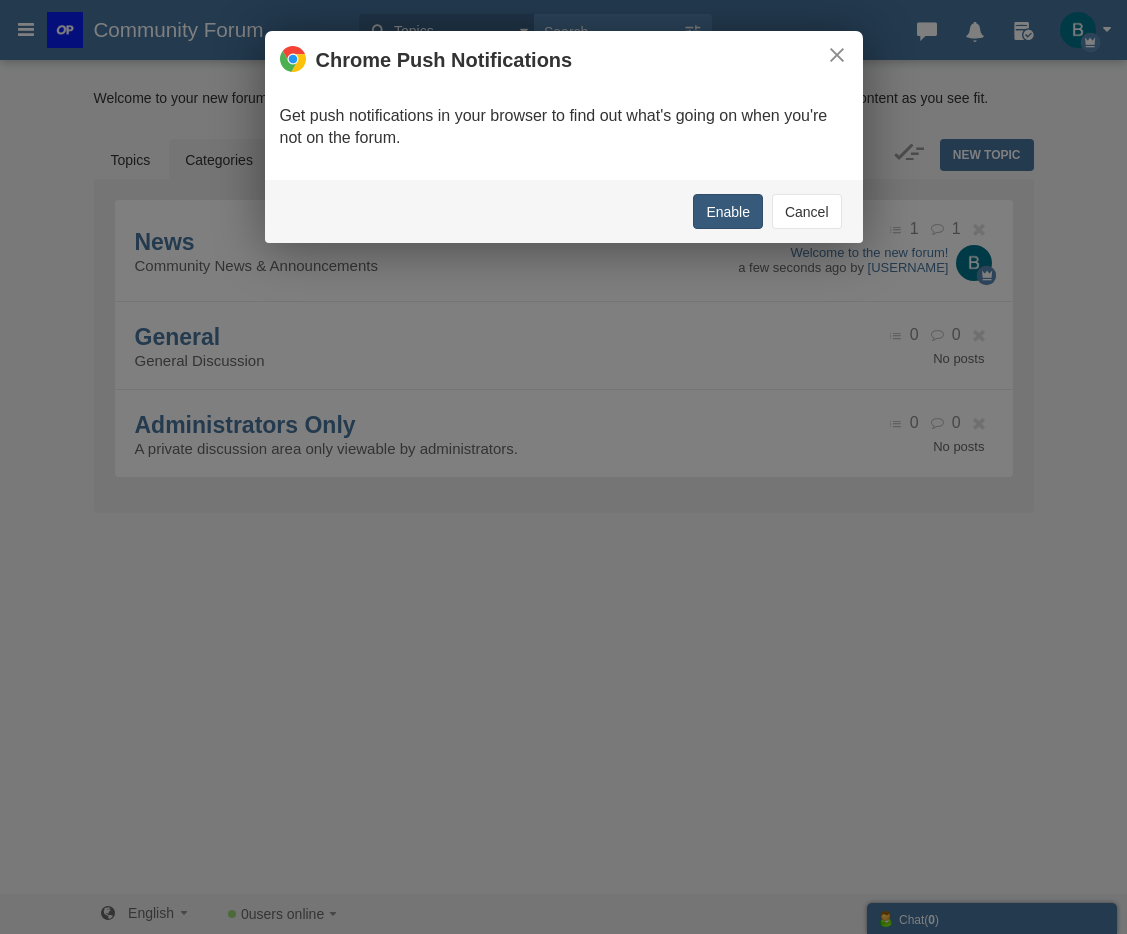 click on "Enable" at bounding box center [728, 211] 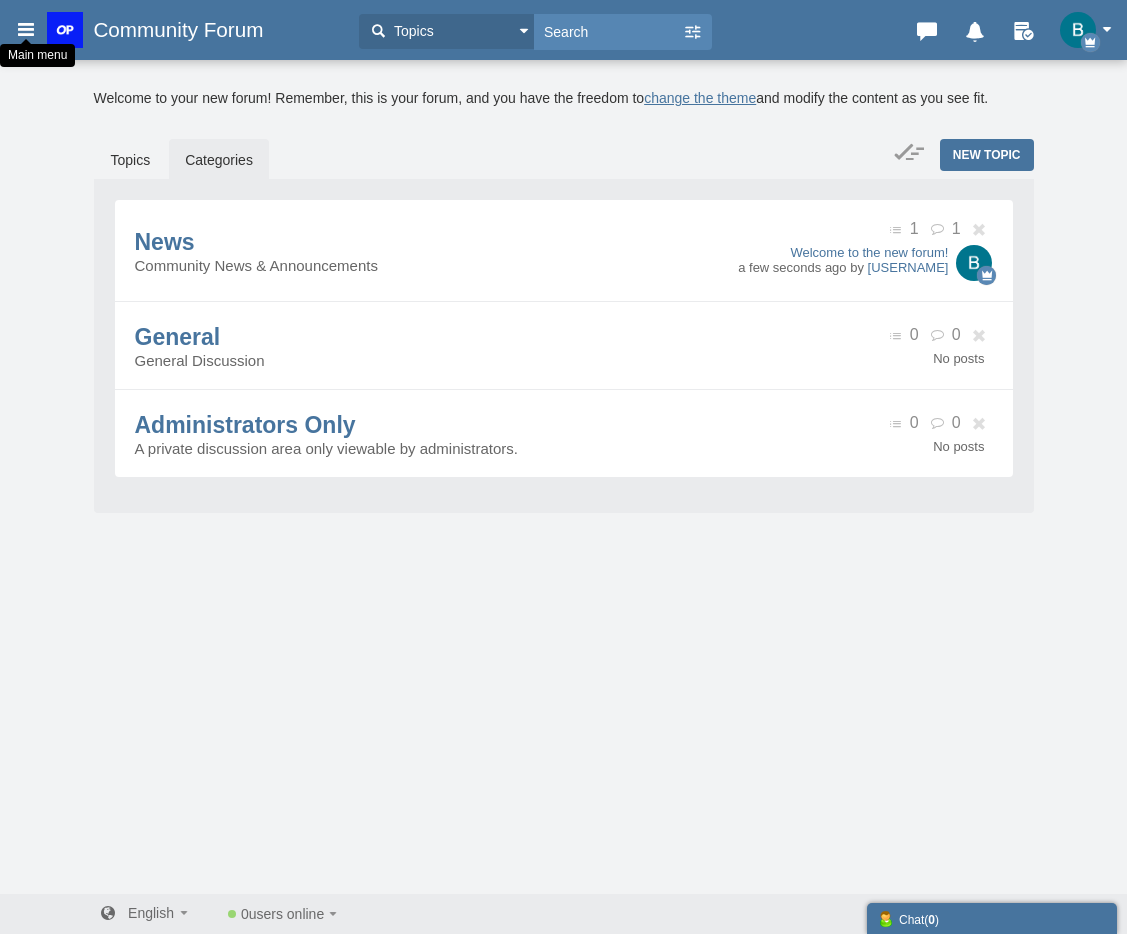 click at bounding box center (26, 29) 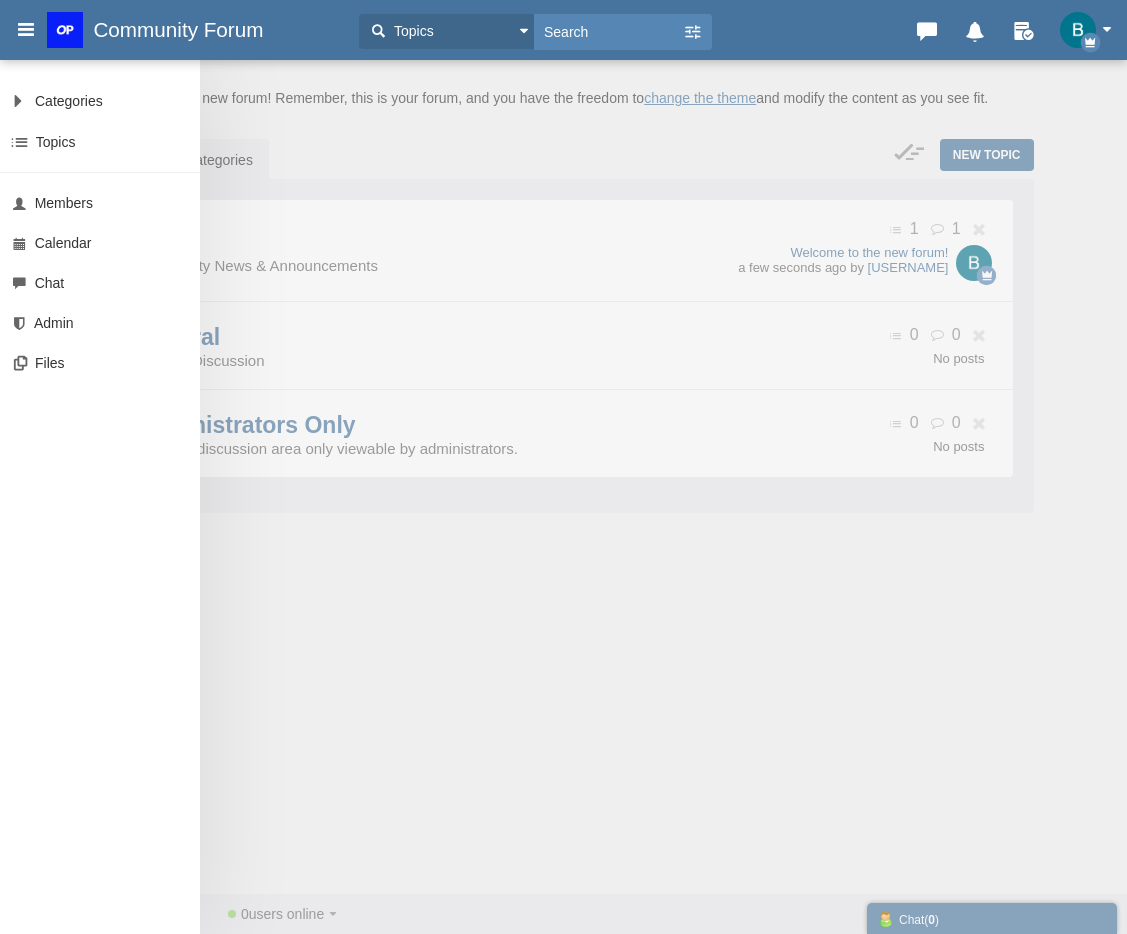 click at bounding box center [70, 30] 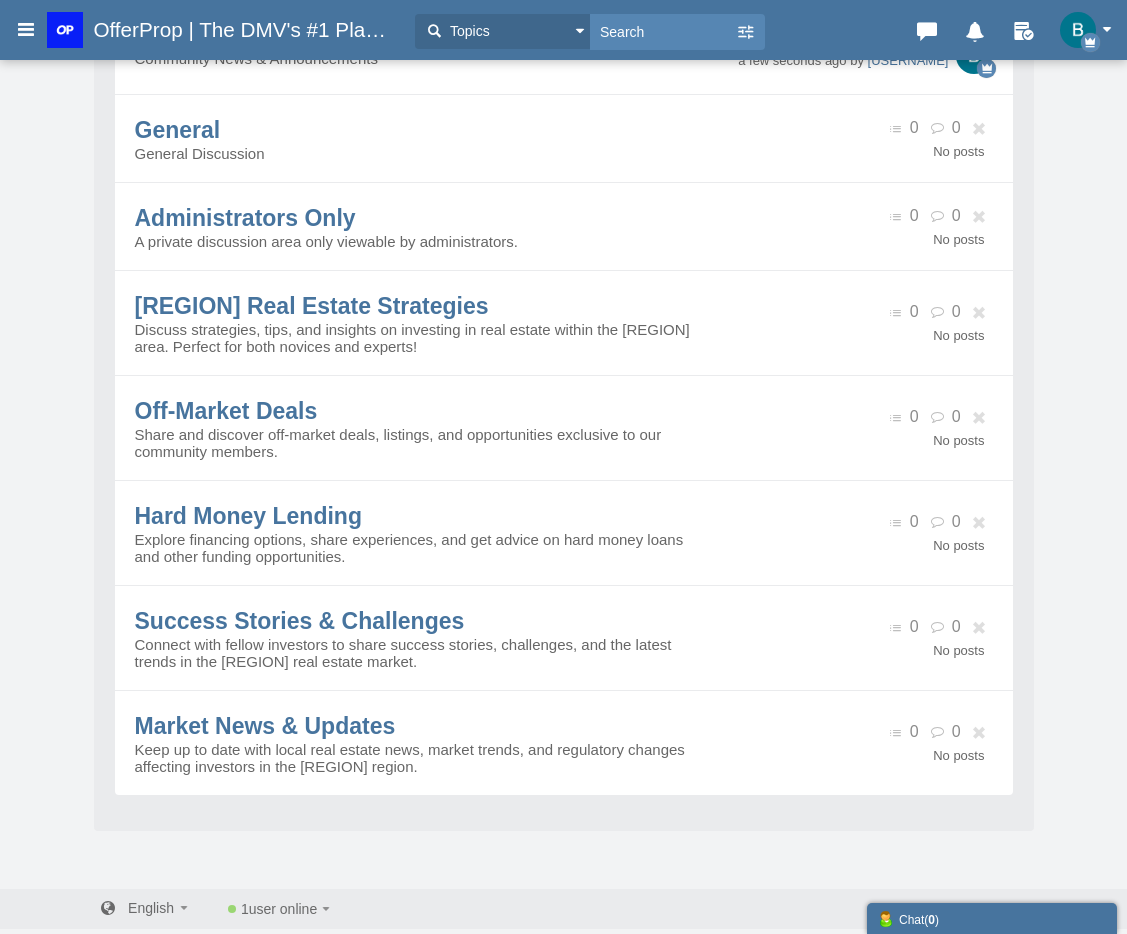 scroll, scrollTop: 0, scrollLeft: 0, axis: both 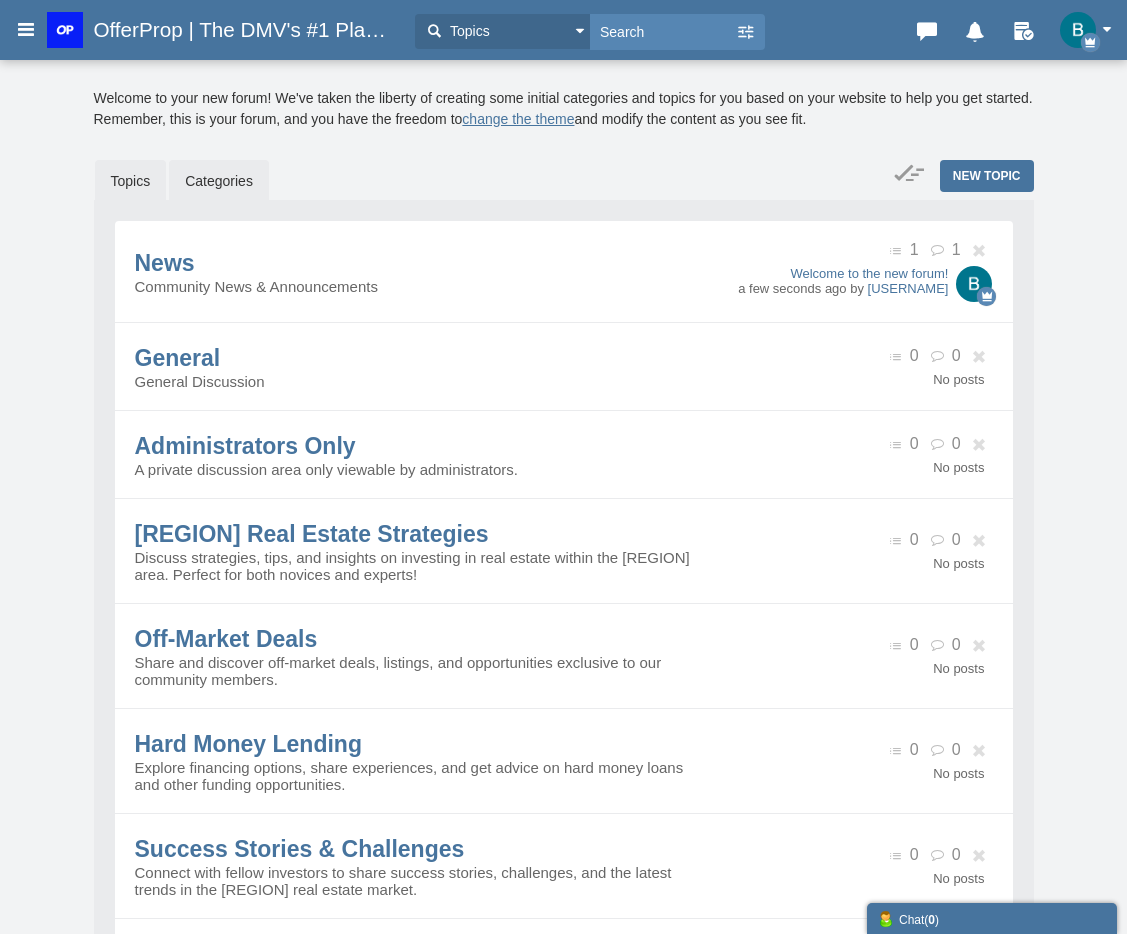 click on "Topics" at bounding box center (131, 181) 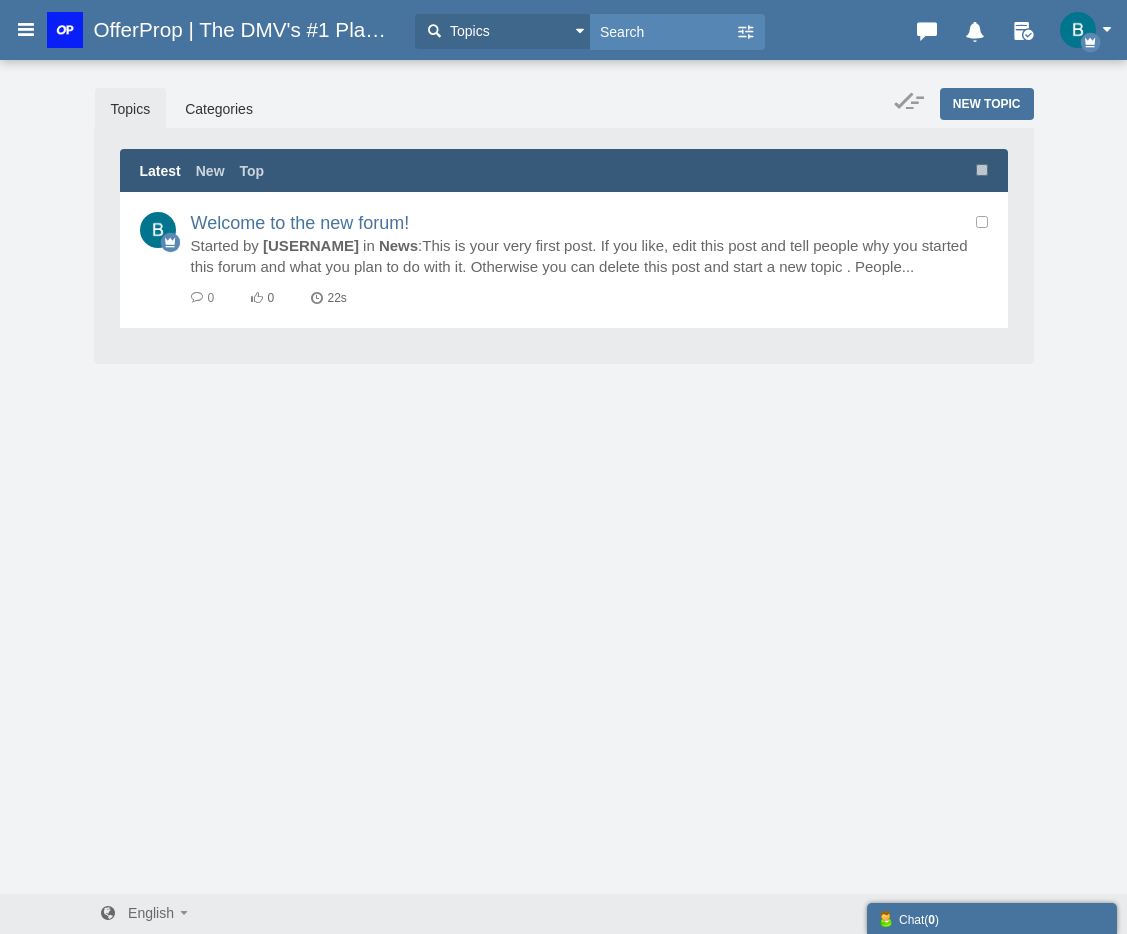 scroll, scrollTop: 0, scrollLeft: 0, axis: both 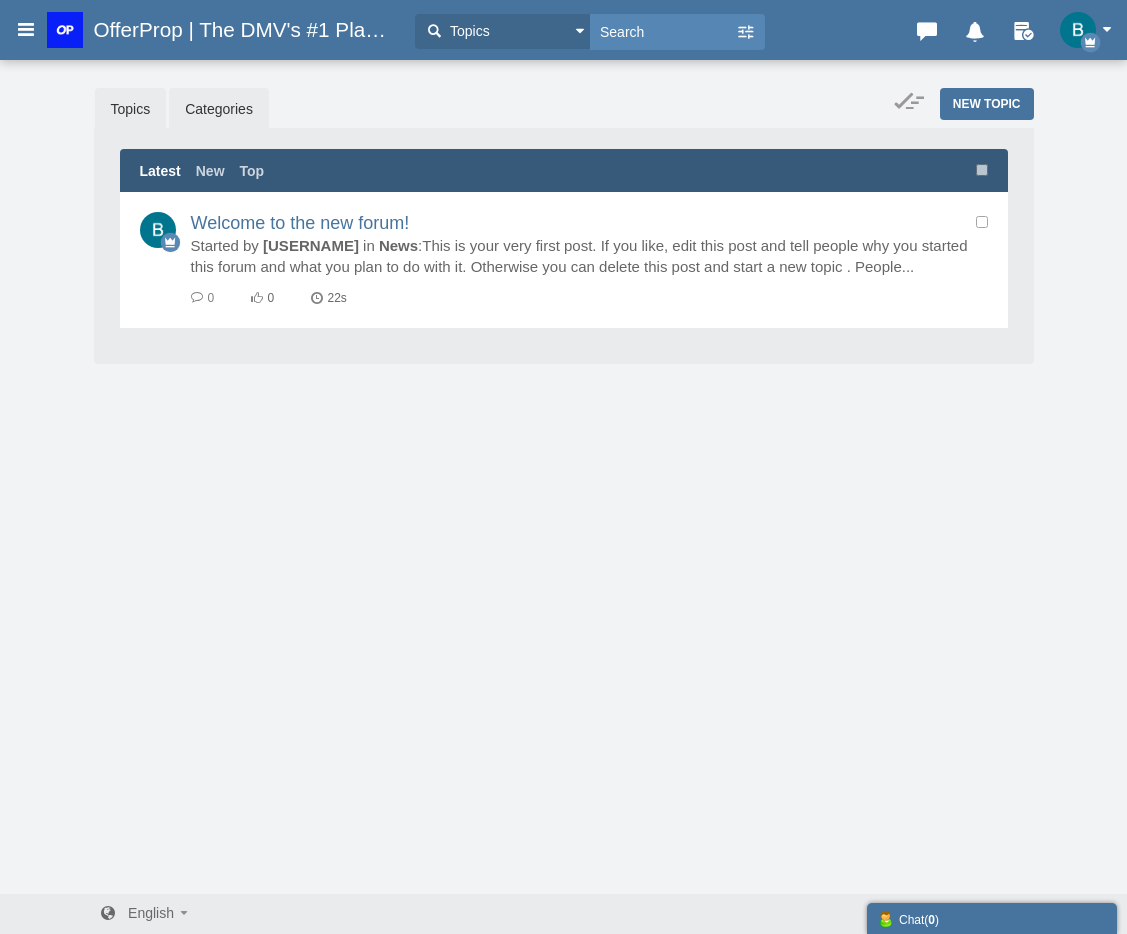 click on "Categories" at bounding box center (219, 109) 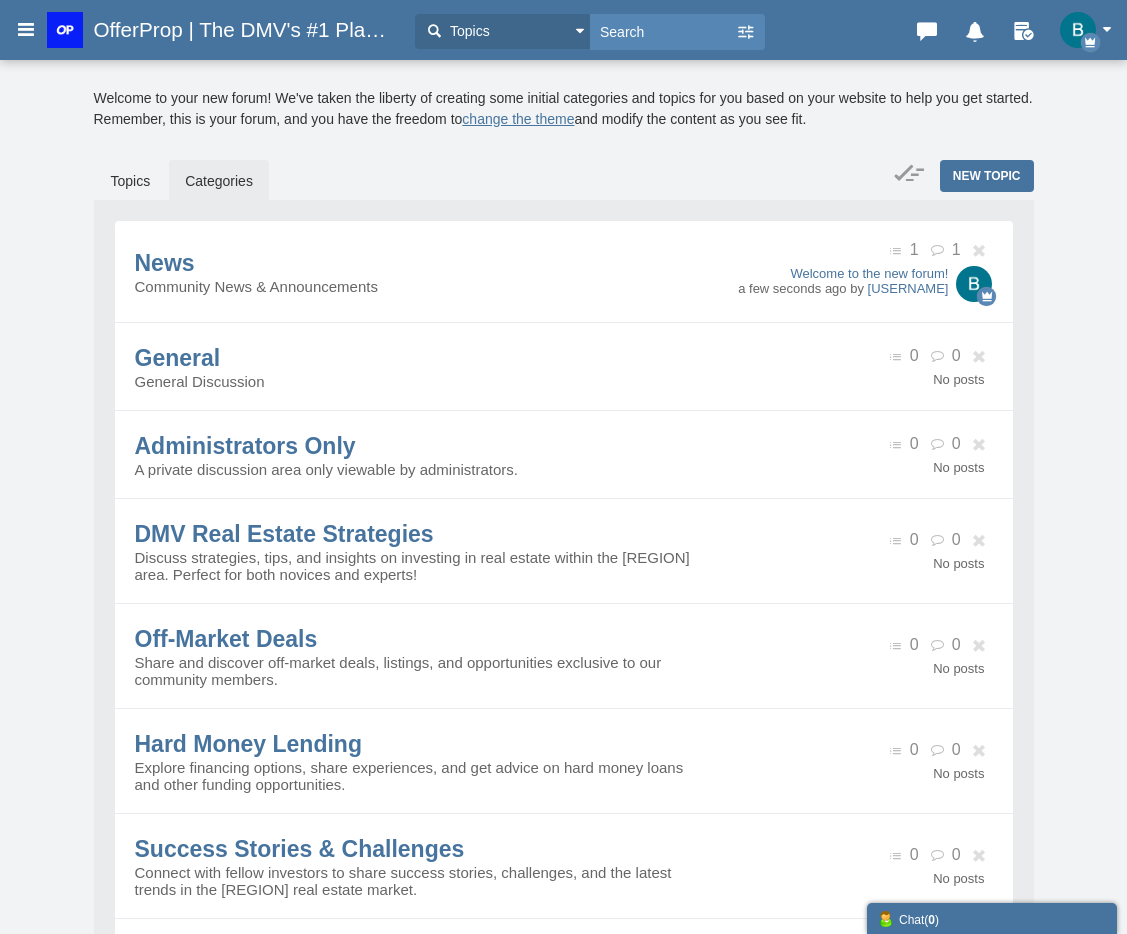 scroll, scrollTop: 0, scrollLeft: 0, axis: both 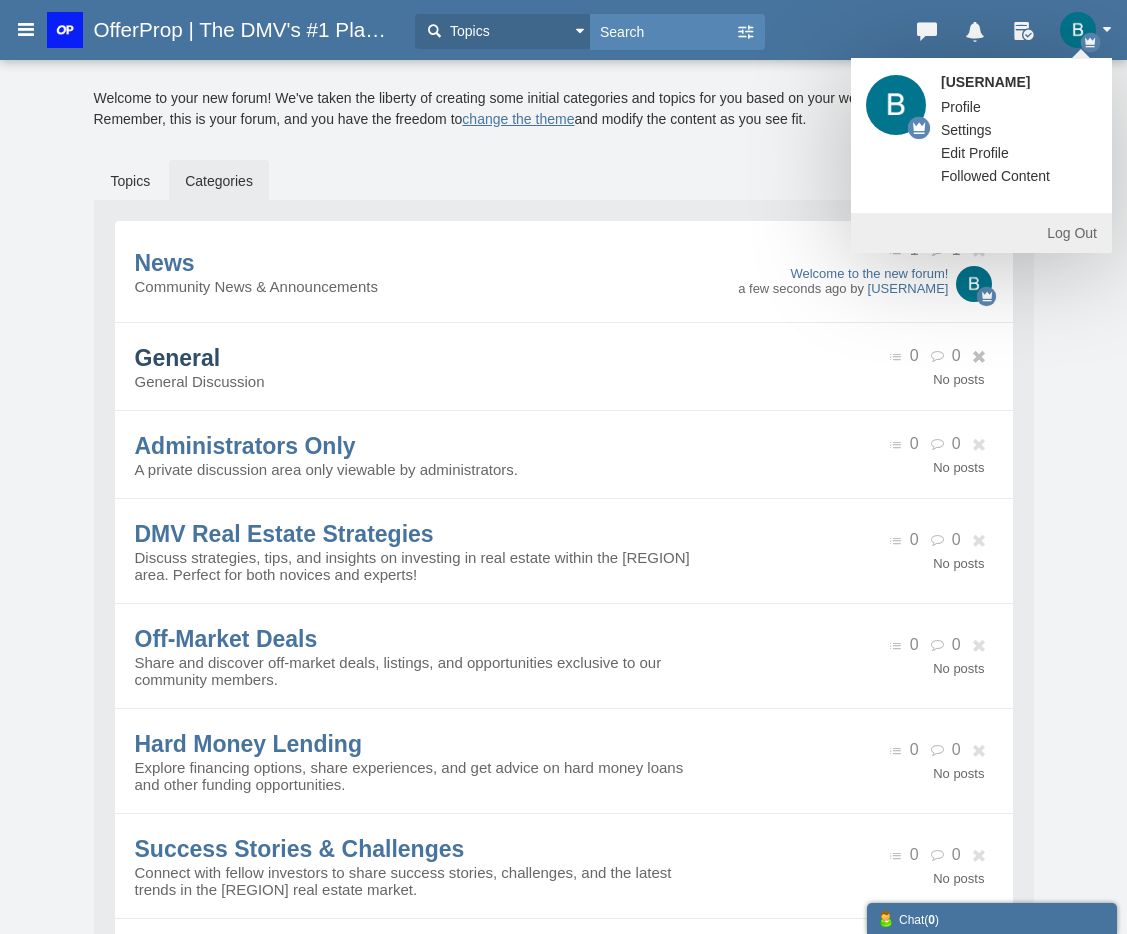 click on "General" at bounding box center [178, 358] 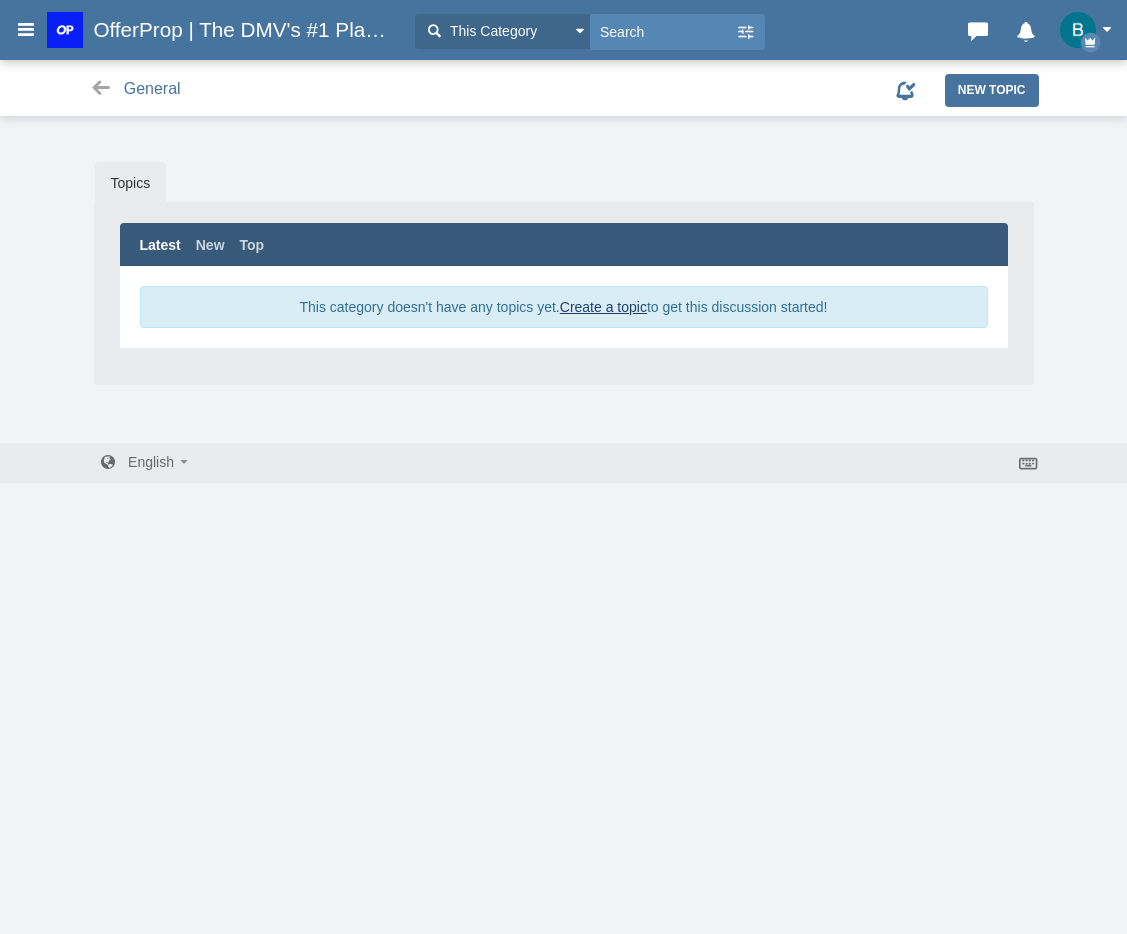 scroll, scrollTop: 0, scrollLeft: 0, axis: both 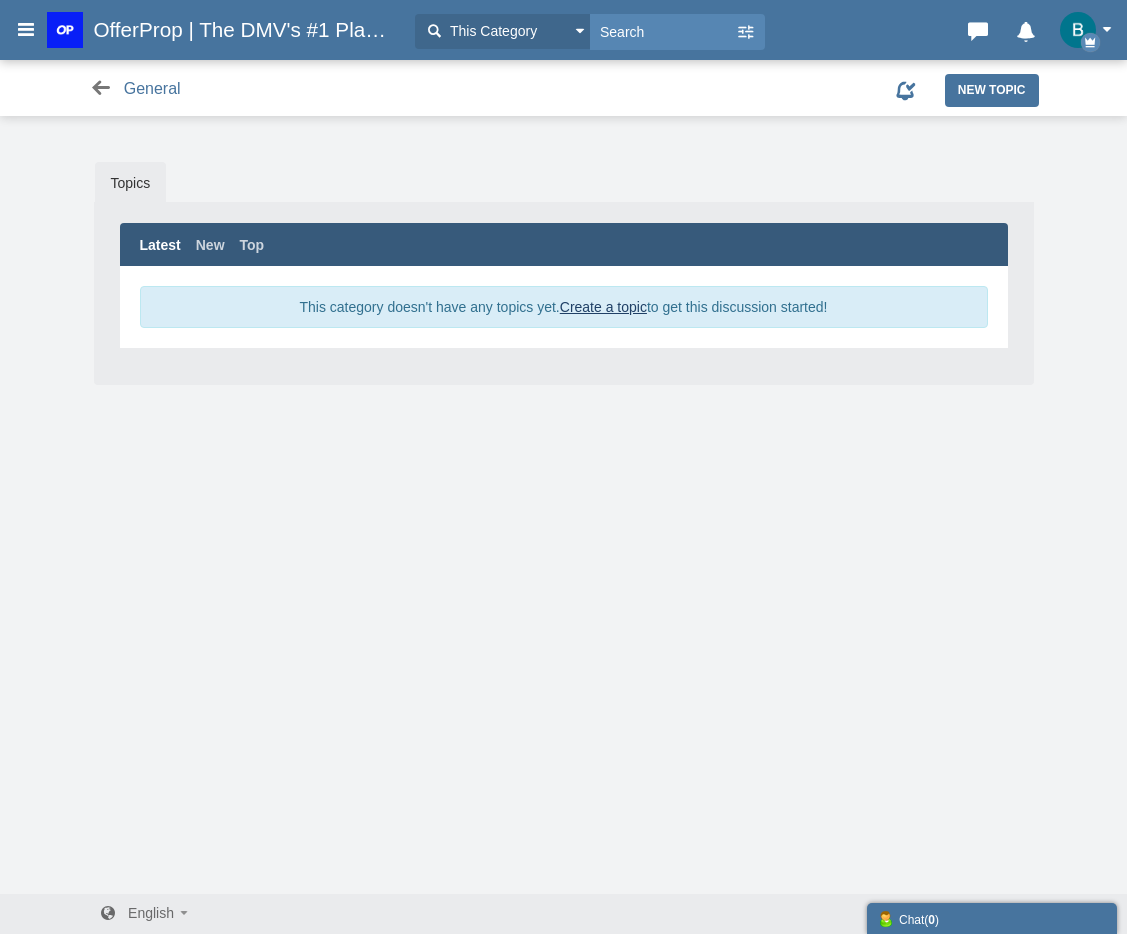 click at bounding box center [101, 88] 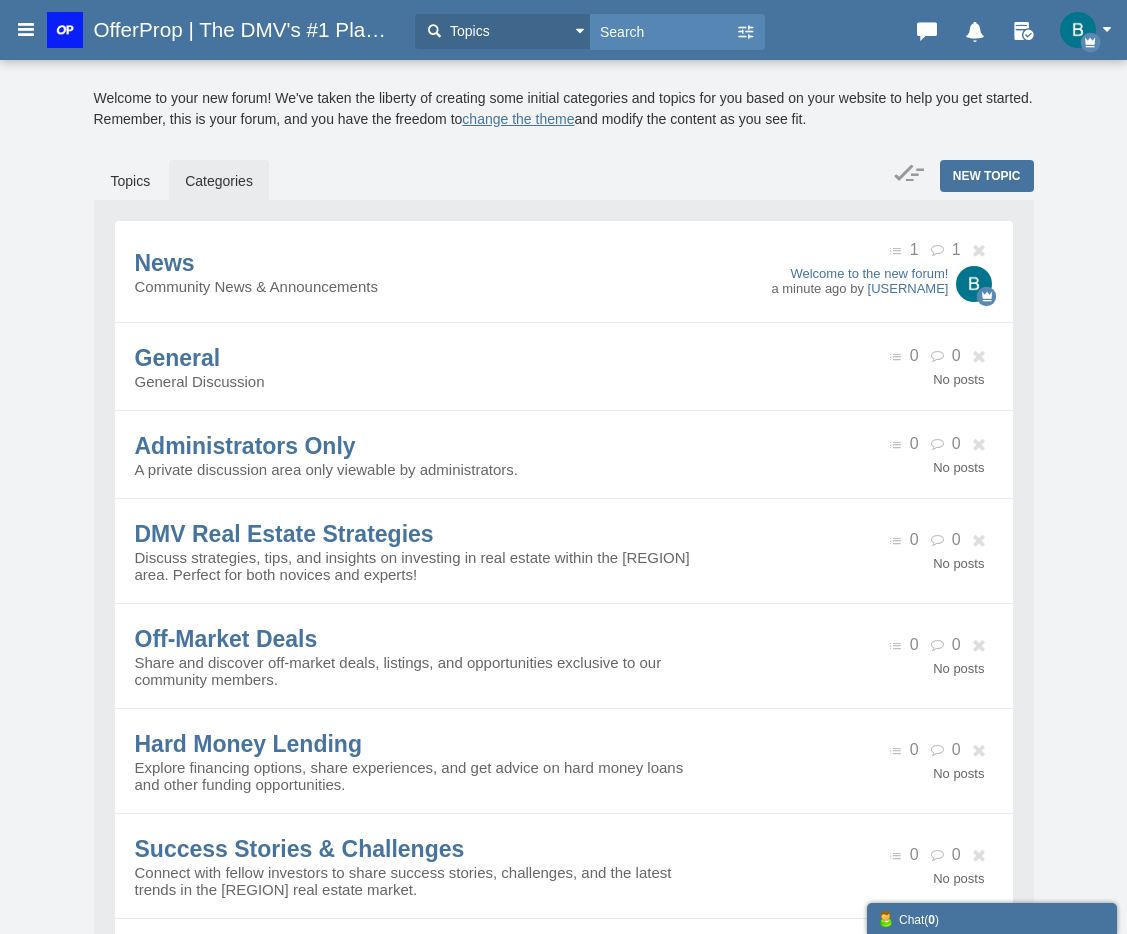 scroll, scrollTop: 0, scrollLeft: 0, axis: both 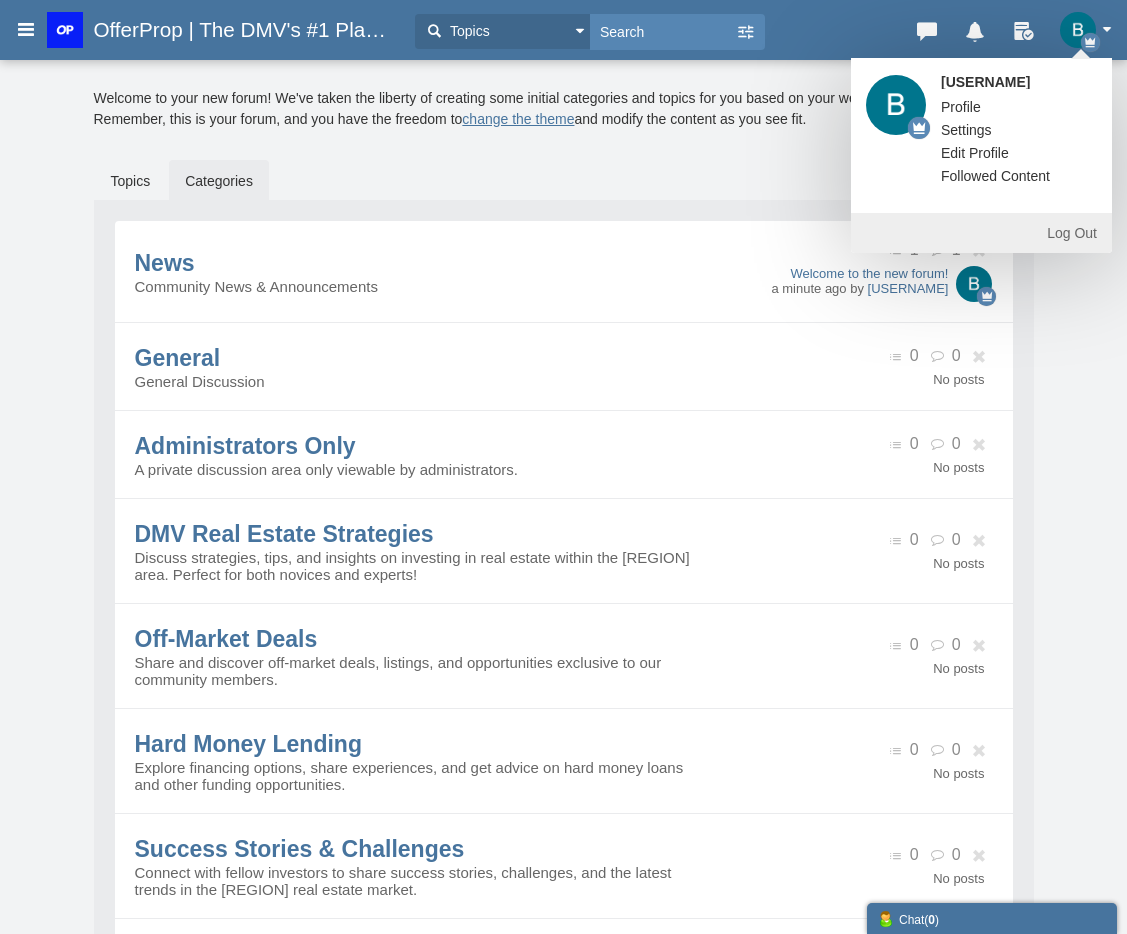 click on "Settings" at bounding box center [966, 130] 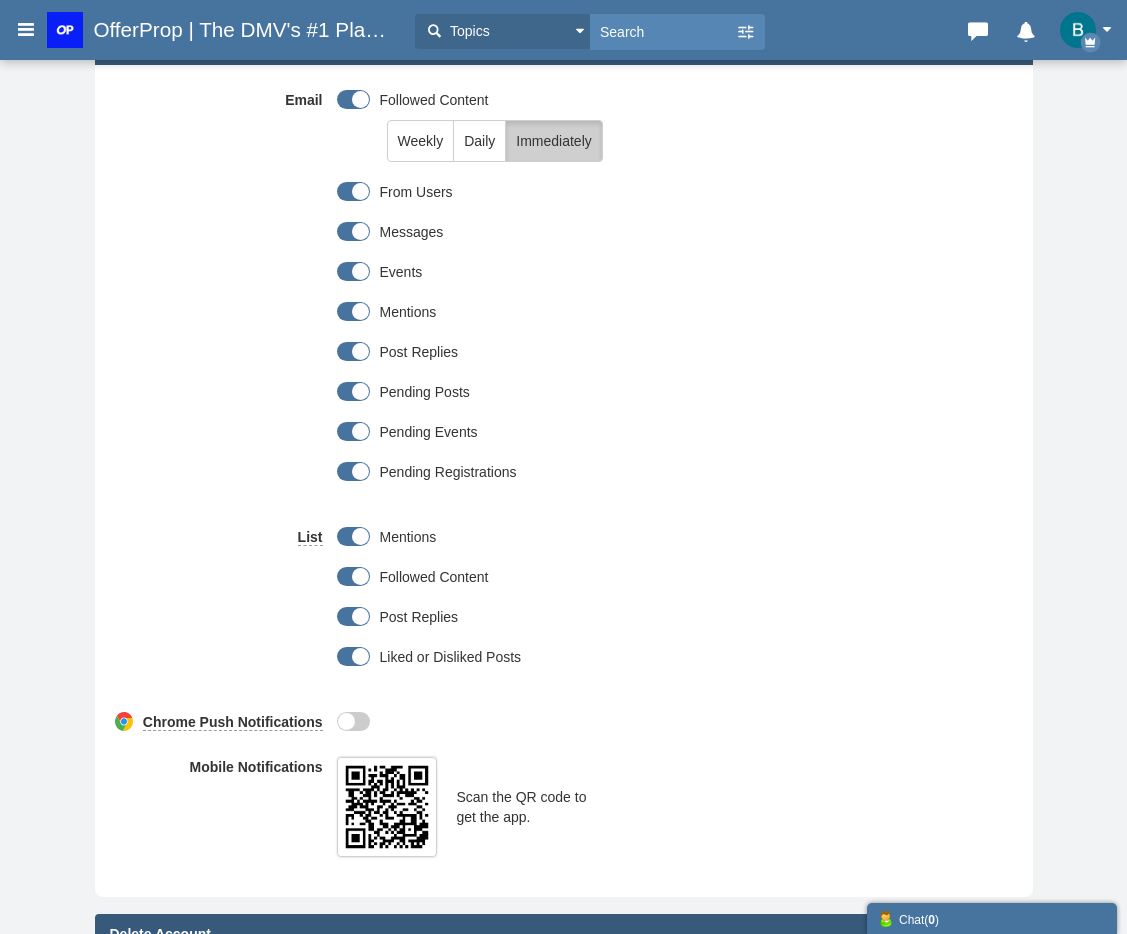 scroll, scrollTop: 633, scrollLeft: 0, axis: vertical 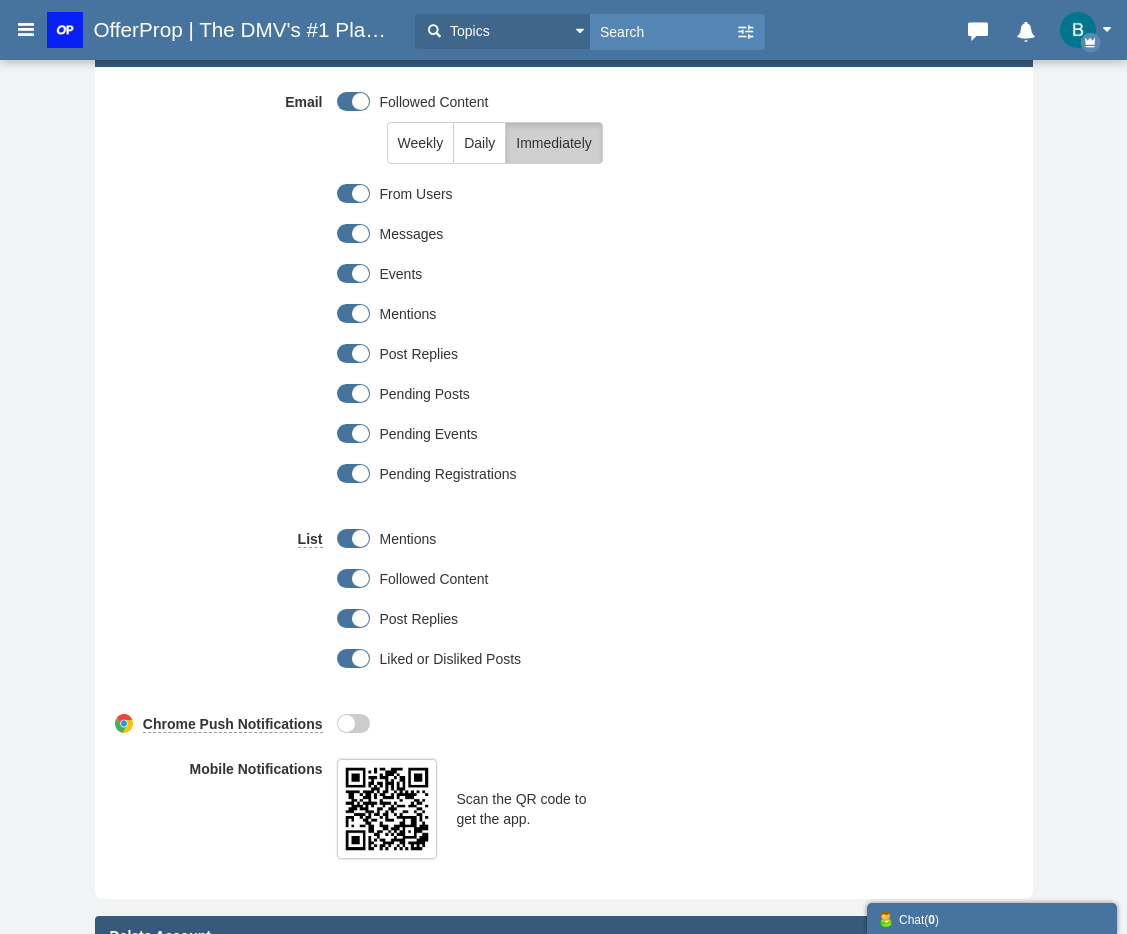 click at bounding box center [434, 32] 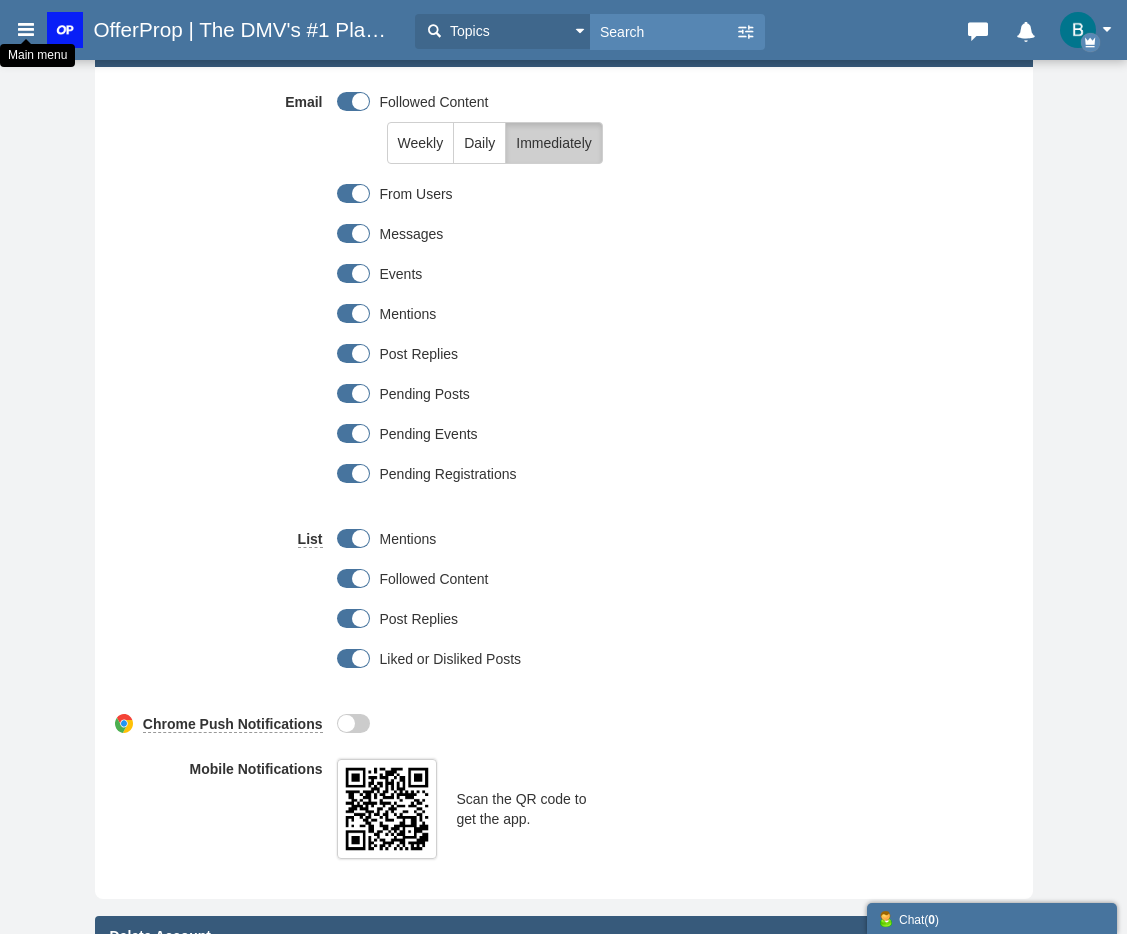 click at bounding box center (26, 29) 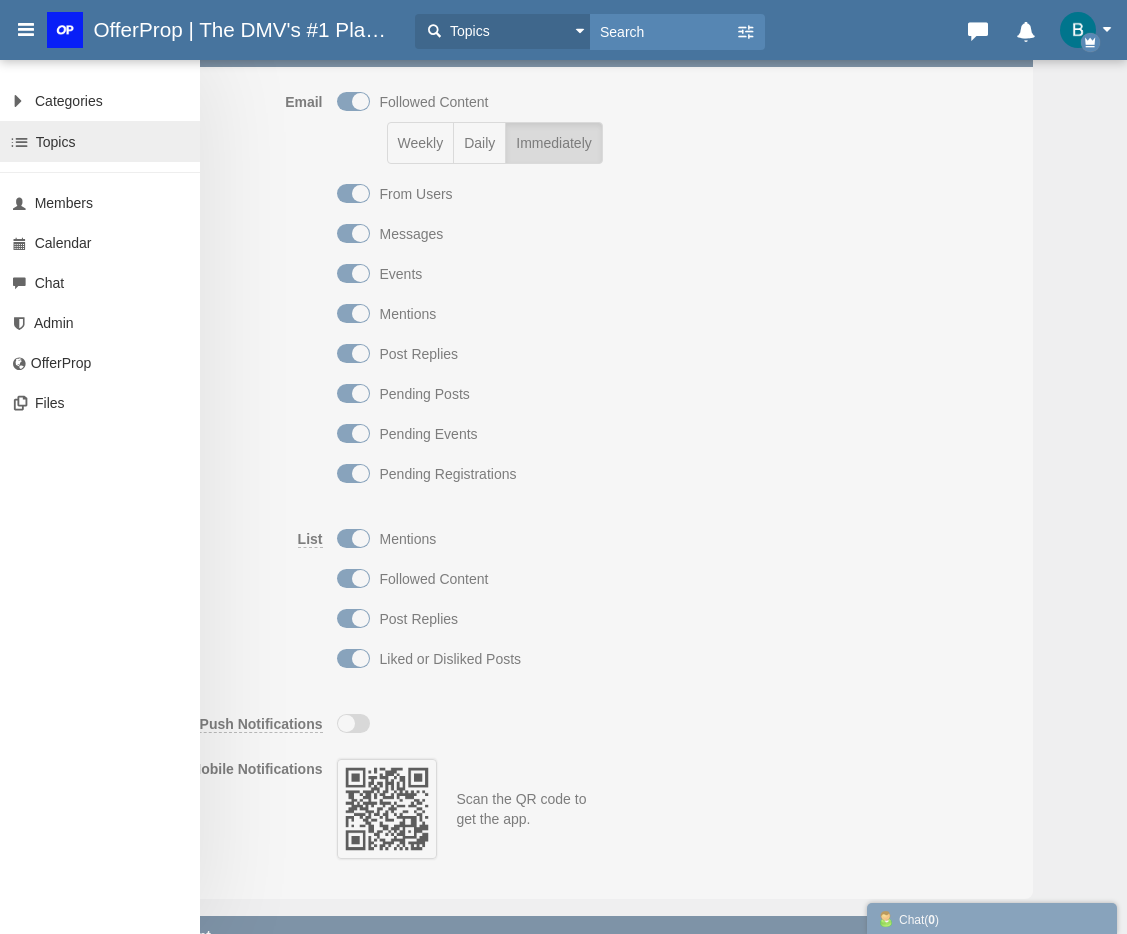 click on "Topics" at bounding box center (100, 141) 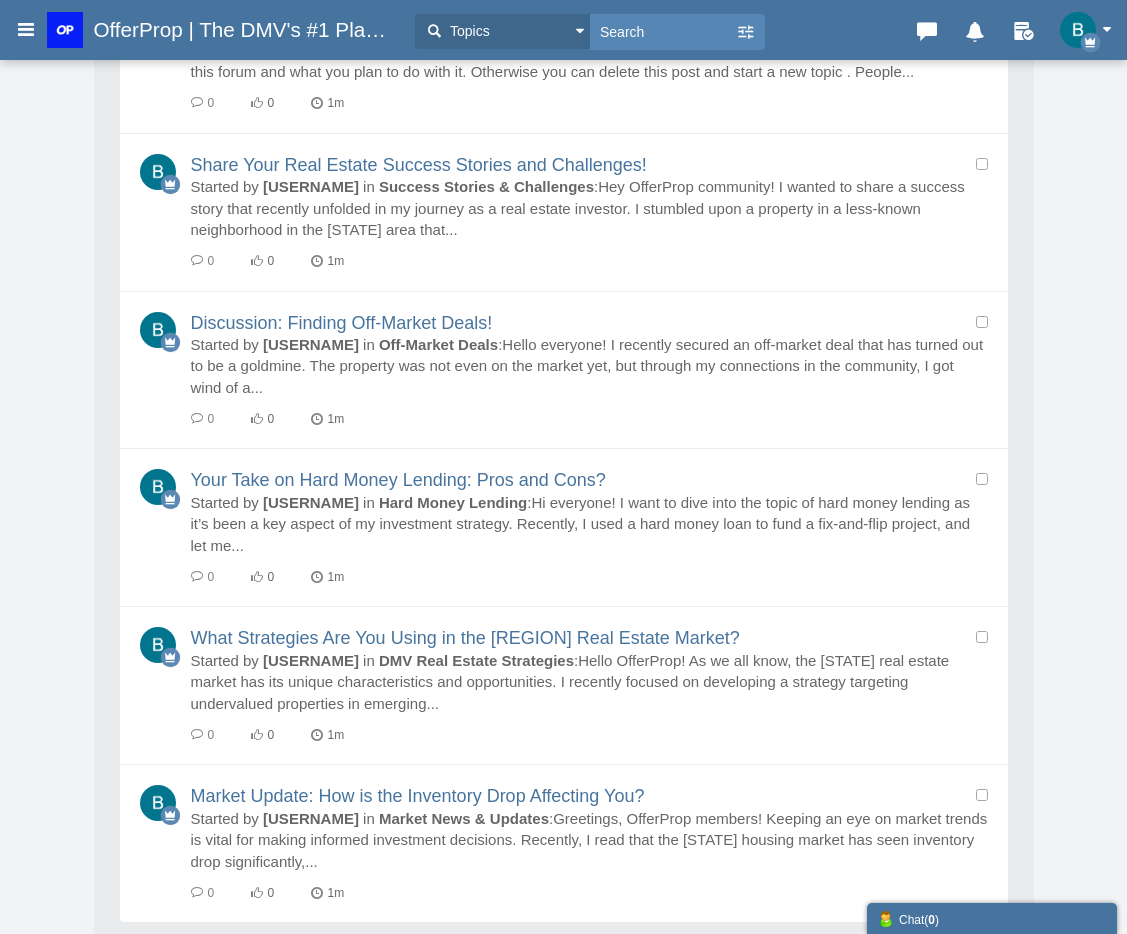 scroll, scrollTop: 193, scrollLeft: 0, axis: vertical 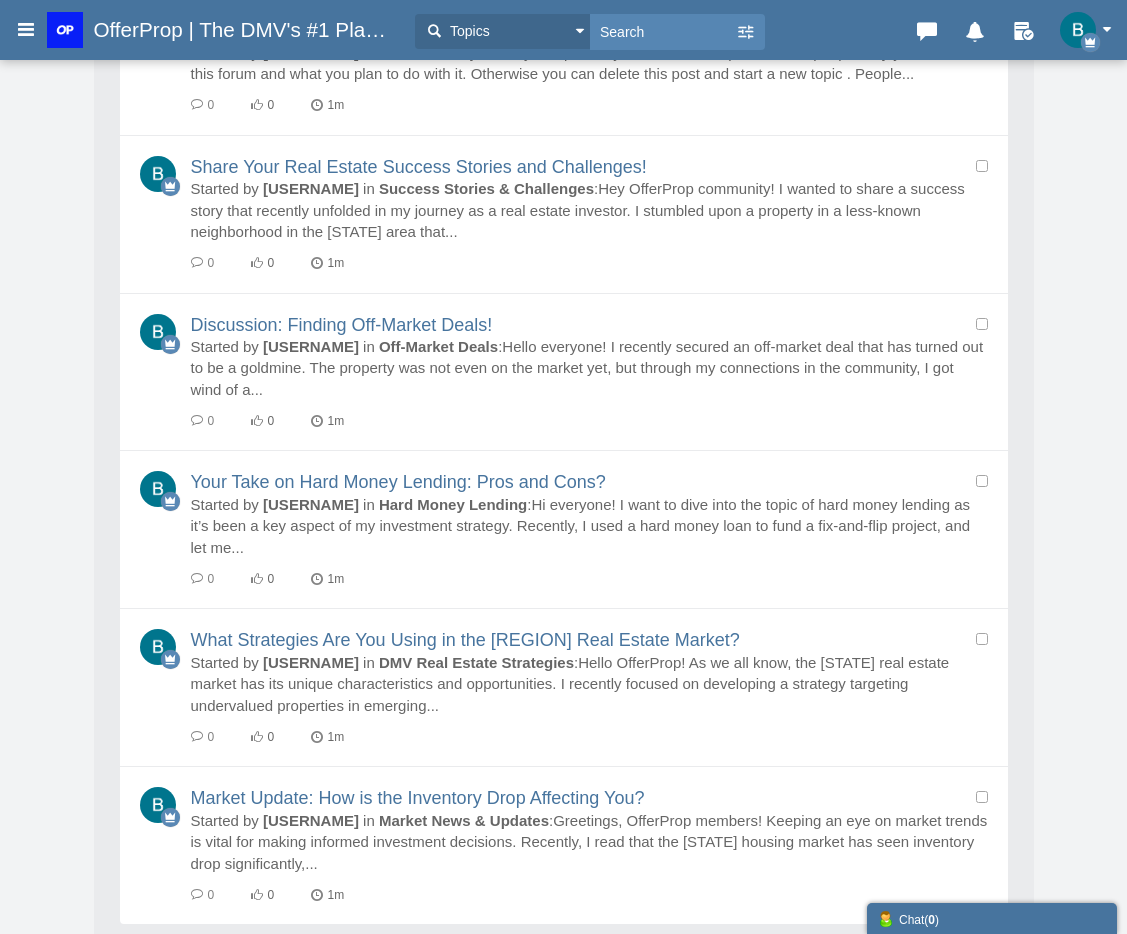 click on "OfferProp | The DMV's #1 Platform For Real Estate Investors." at bounding box center (221, 30) 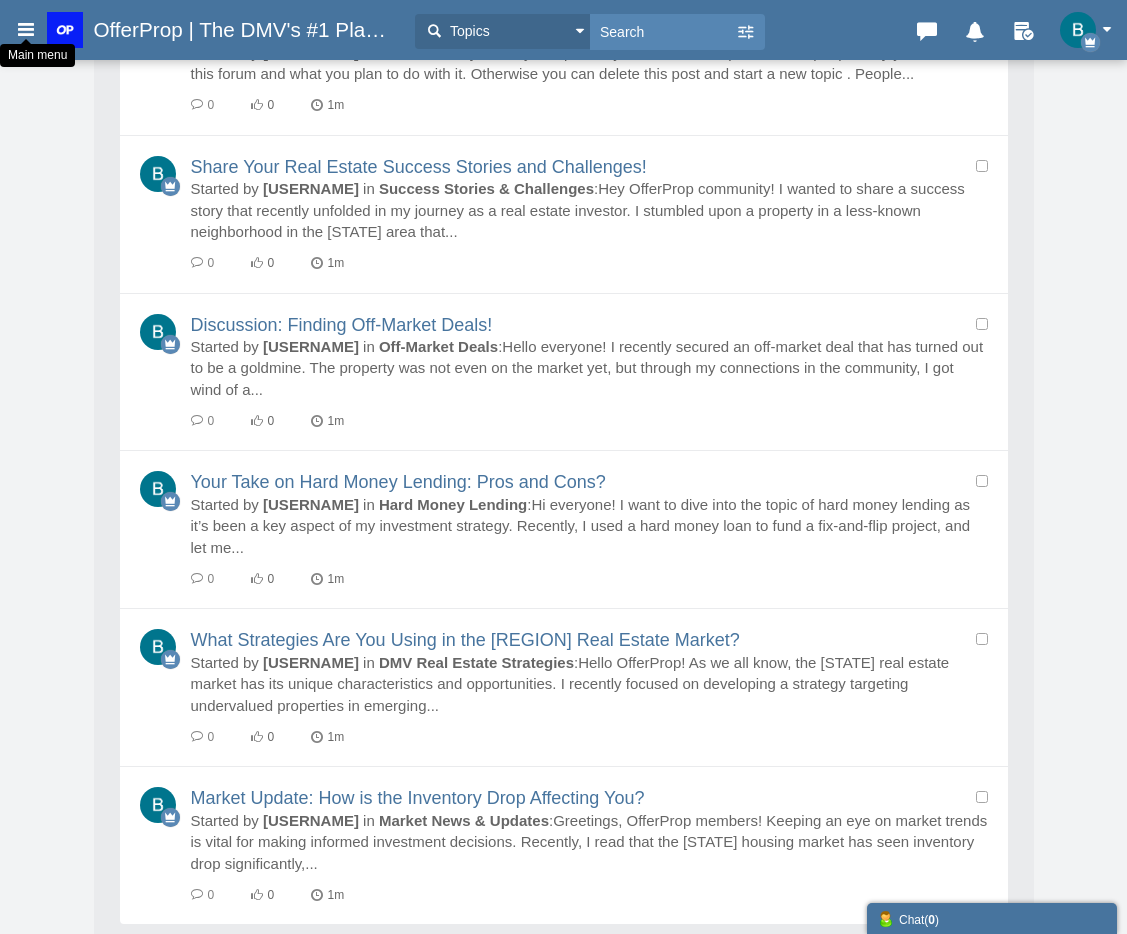 click at bounding box center [26, 29] 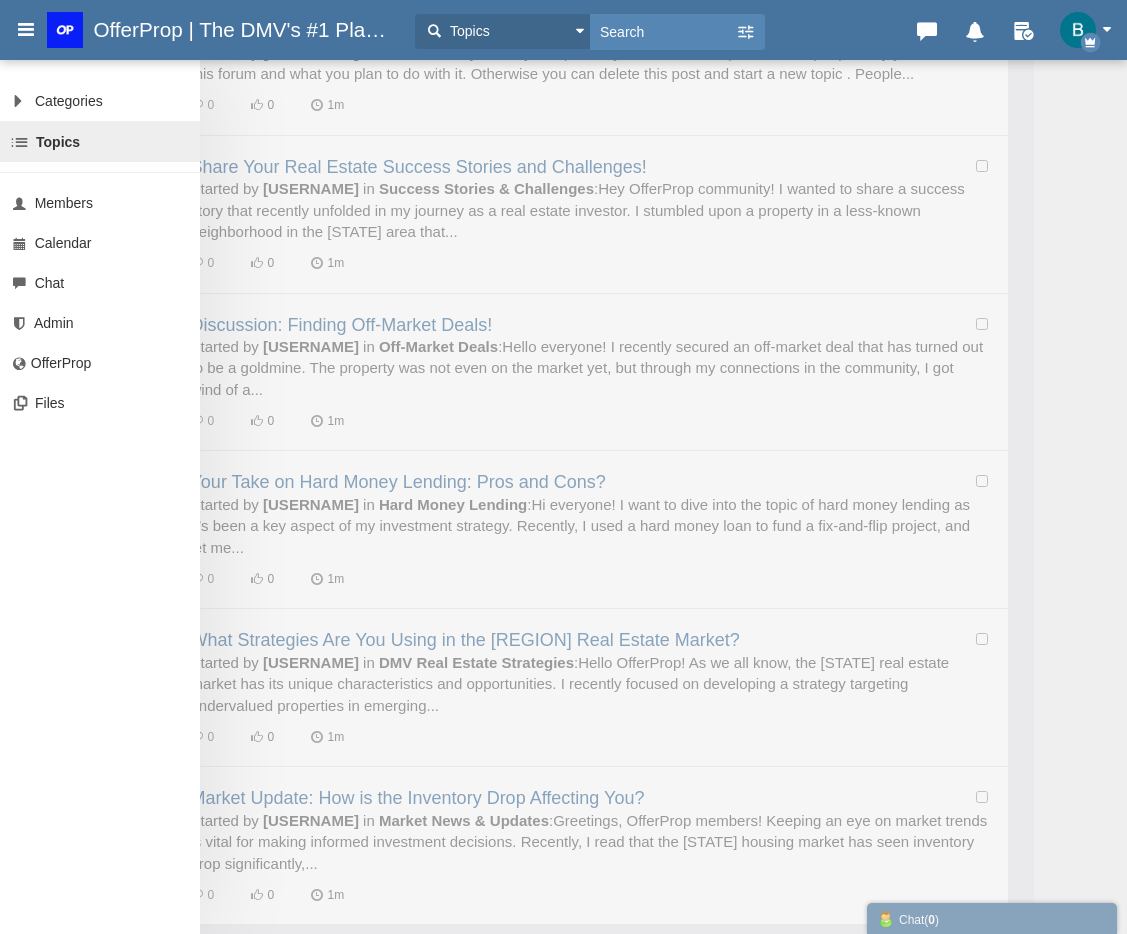 click at bounding box center [1091, 30] 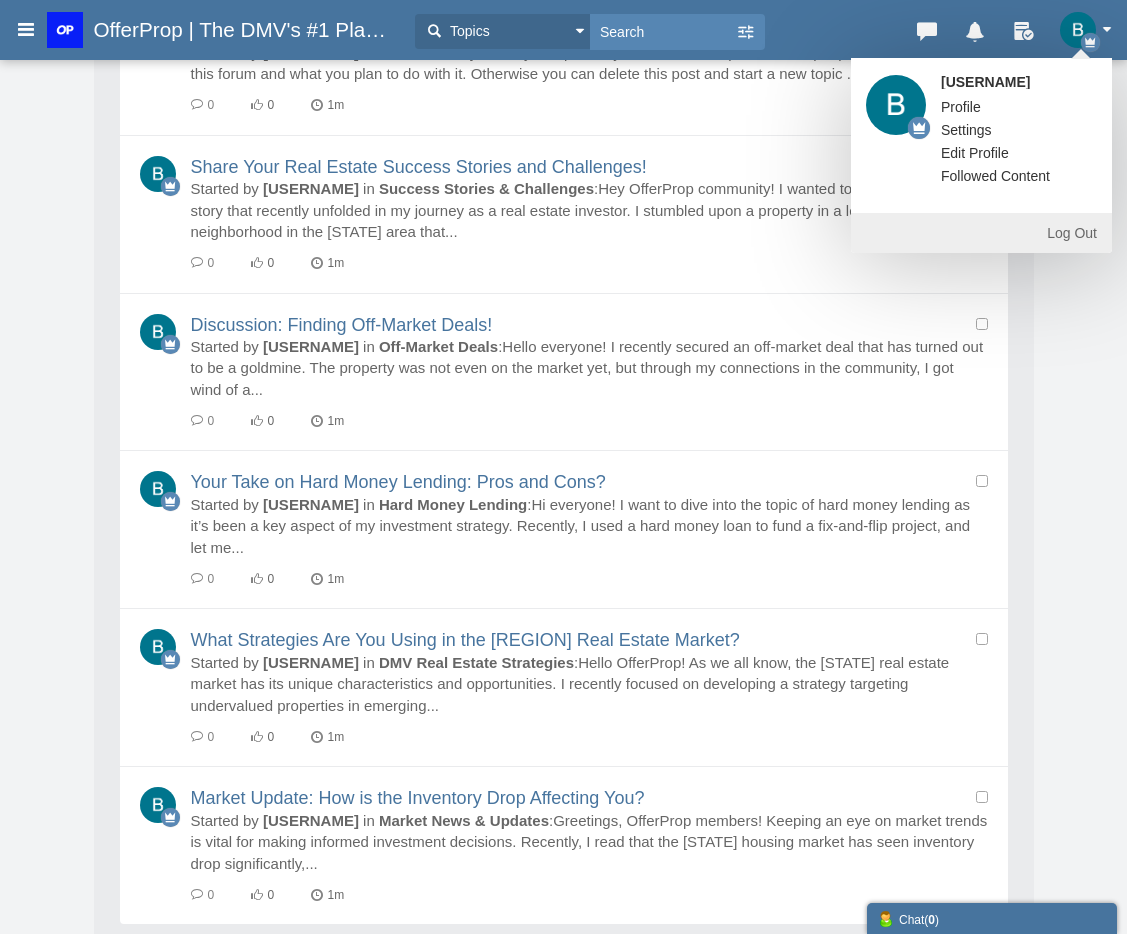 click on "Profile" at bounding box center [961, 107] 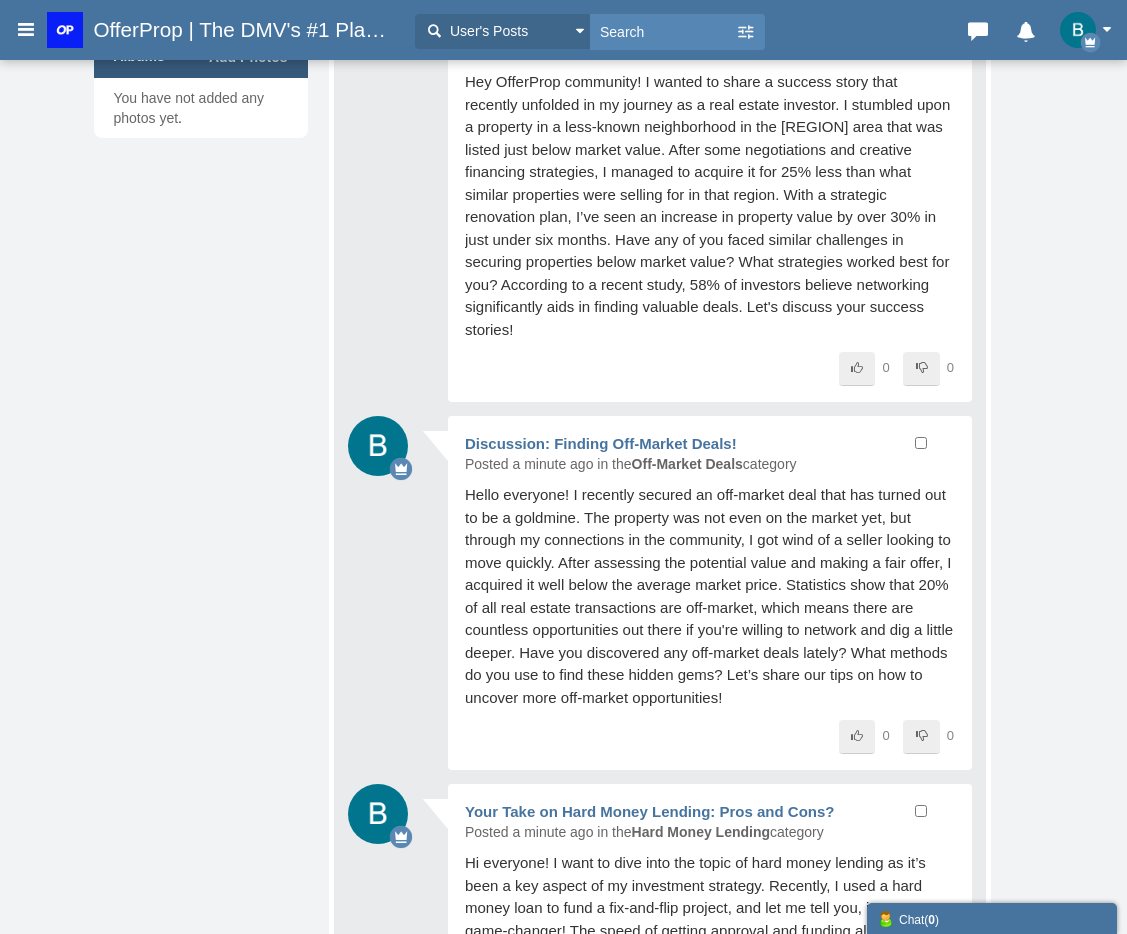 scroll, scrollTop: 0, scrollLeft: 0, axis: both 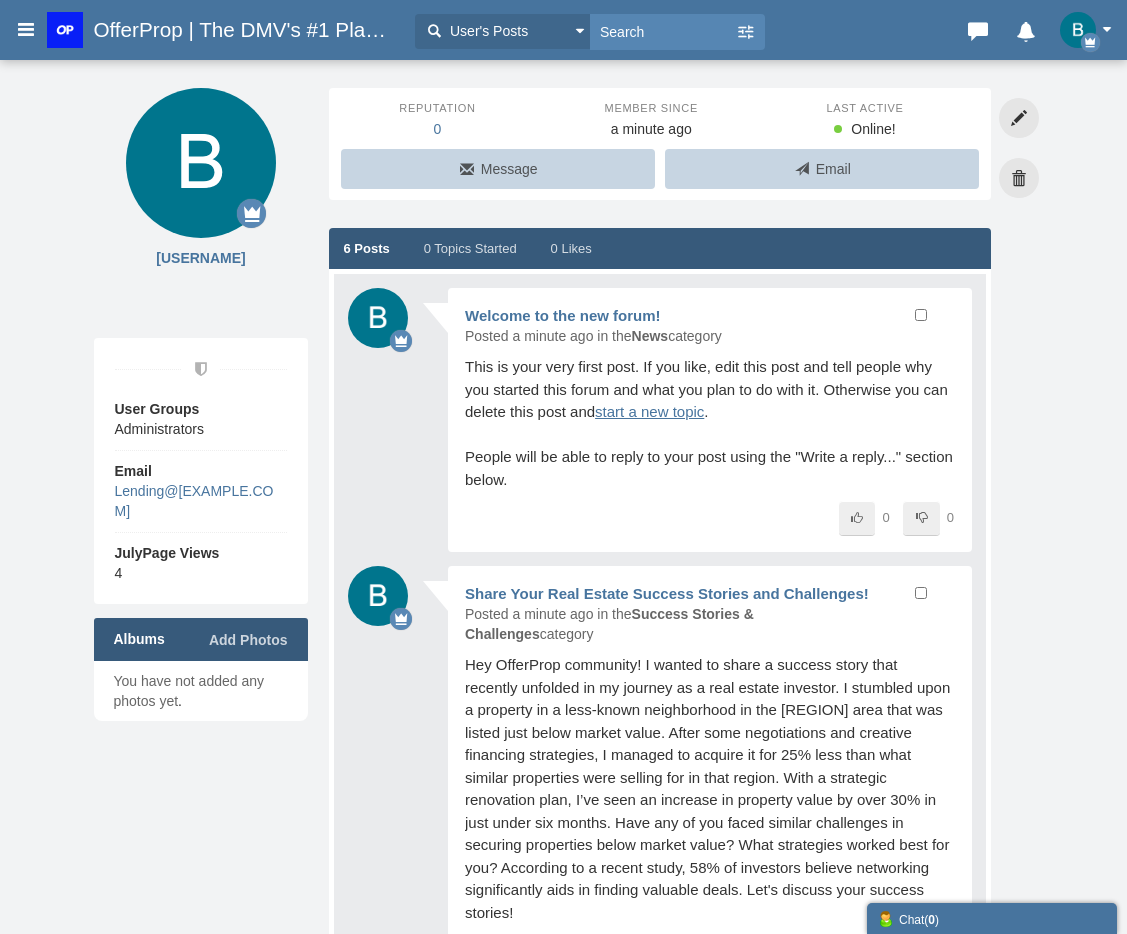 click on "Reputation
0
Member Since
a minute ago
Last Active
Online!
Email
Message" at bounding box center [660, 144] 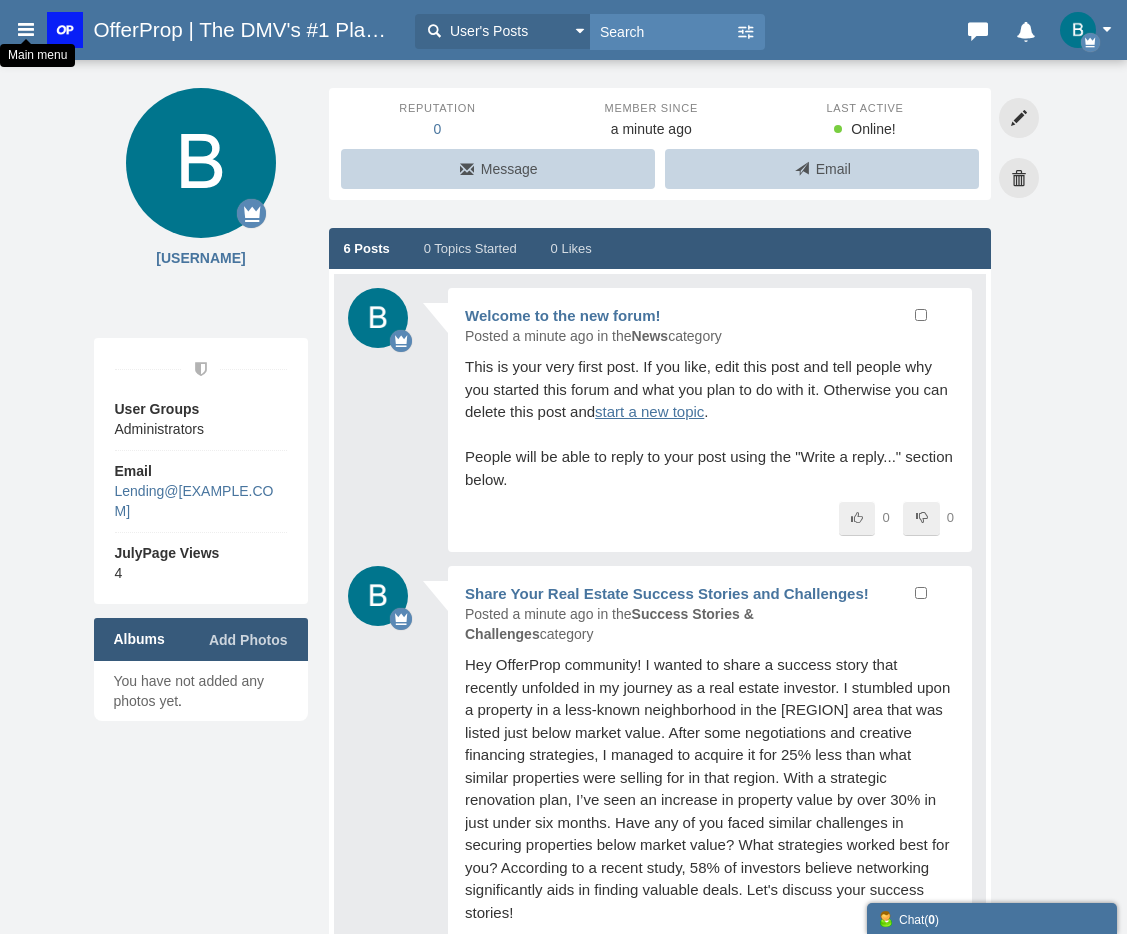 click on "Categories
Members
Calendar
Main menu
OfferProp | The DMV's #1 Platform For Real Estate Investors.
User's Posts
User's Posts
Topics
Members" at bounding box center [563, 30] 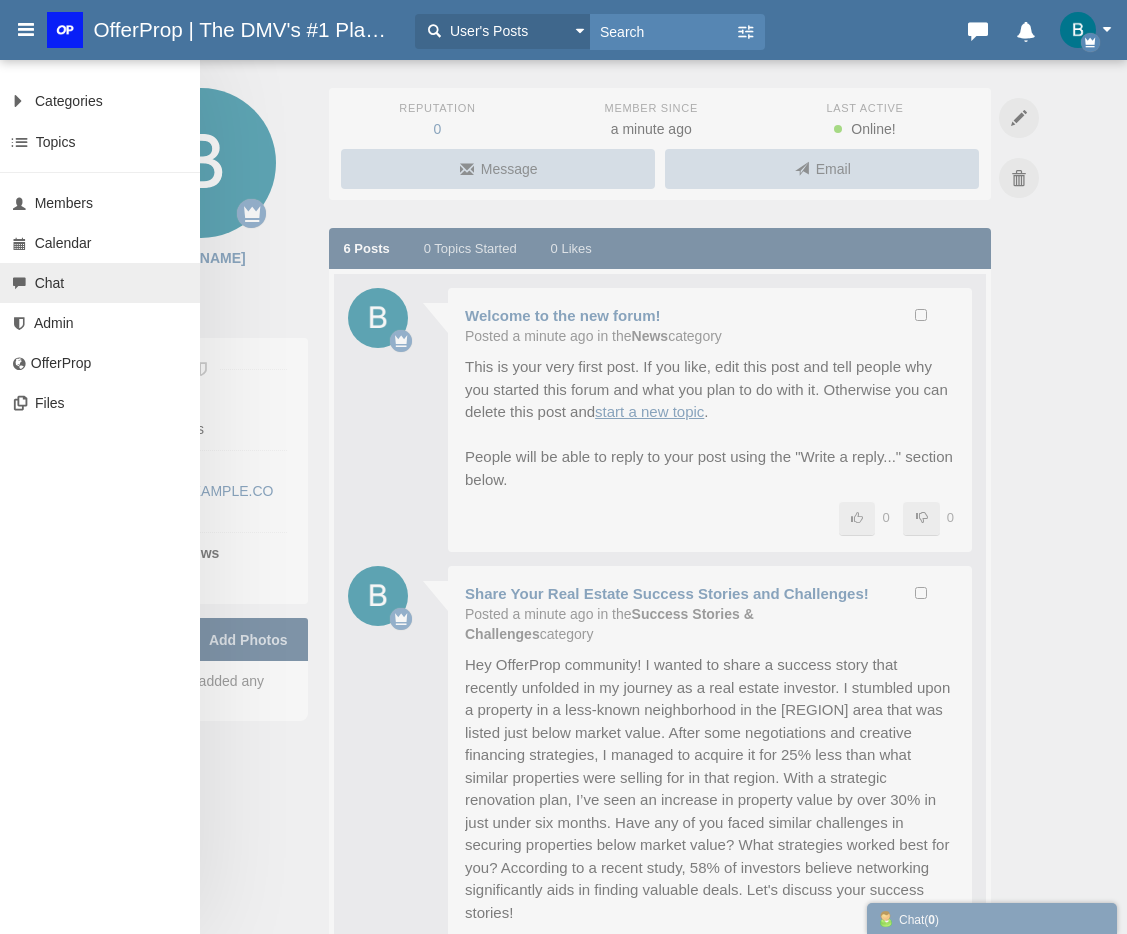 click on "Chat" at bounding box center [100, 283] 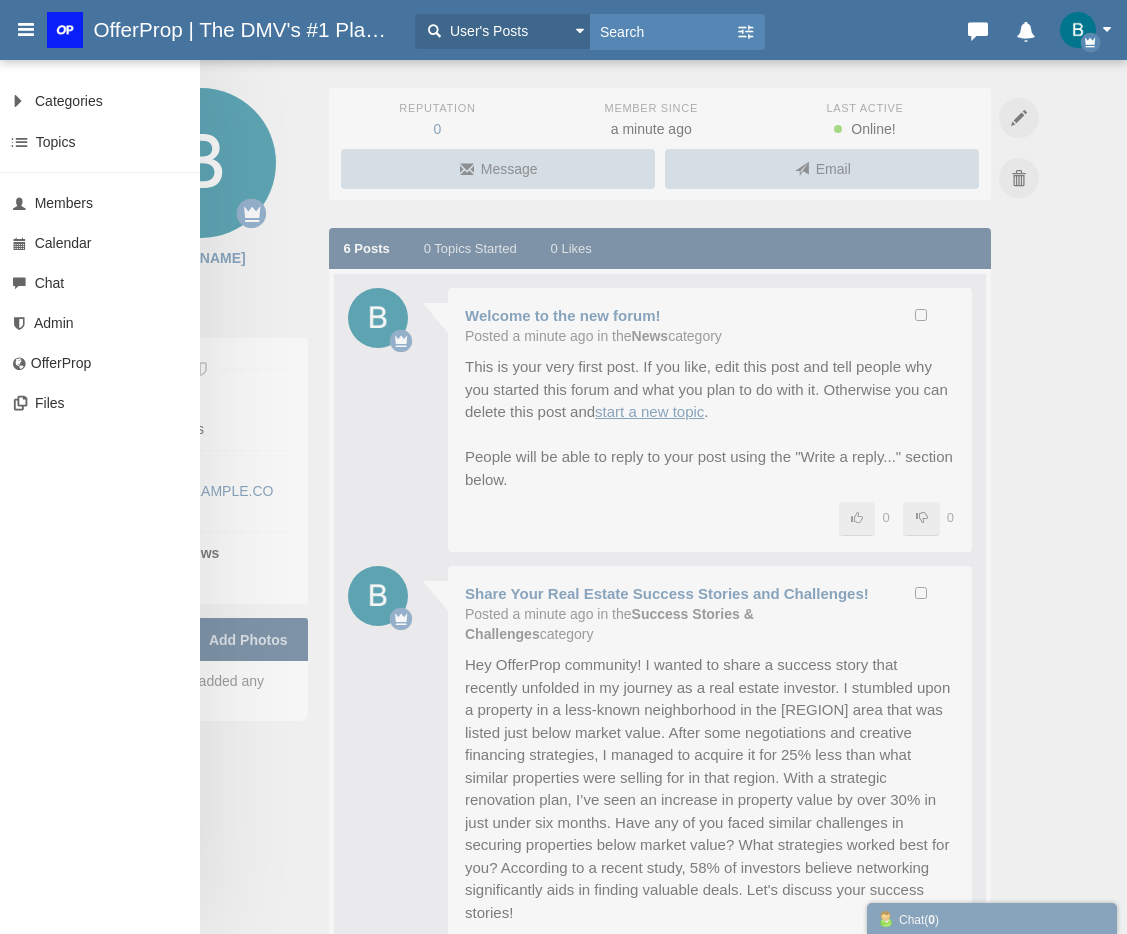 click on "Categories
All Categories Categories
News
General
Administrators Only
DMV Real Estate Strategies
Off-Market Deals
Hard Money Lending
Success Stories & Challenges
Market News & Updates
Topics
Search
Members
Calendar
Chat
Admin
OfferProp
Files
New Topic" at bounding box center (563, 467) 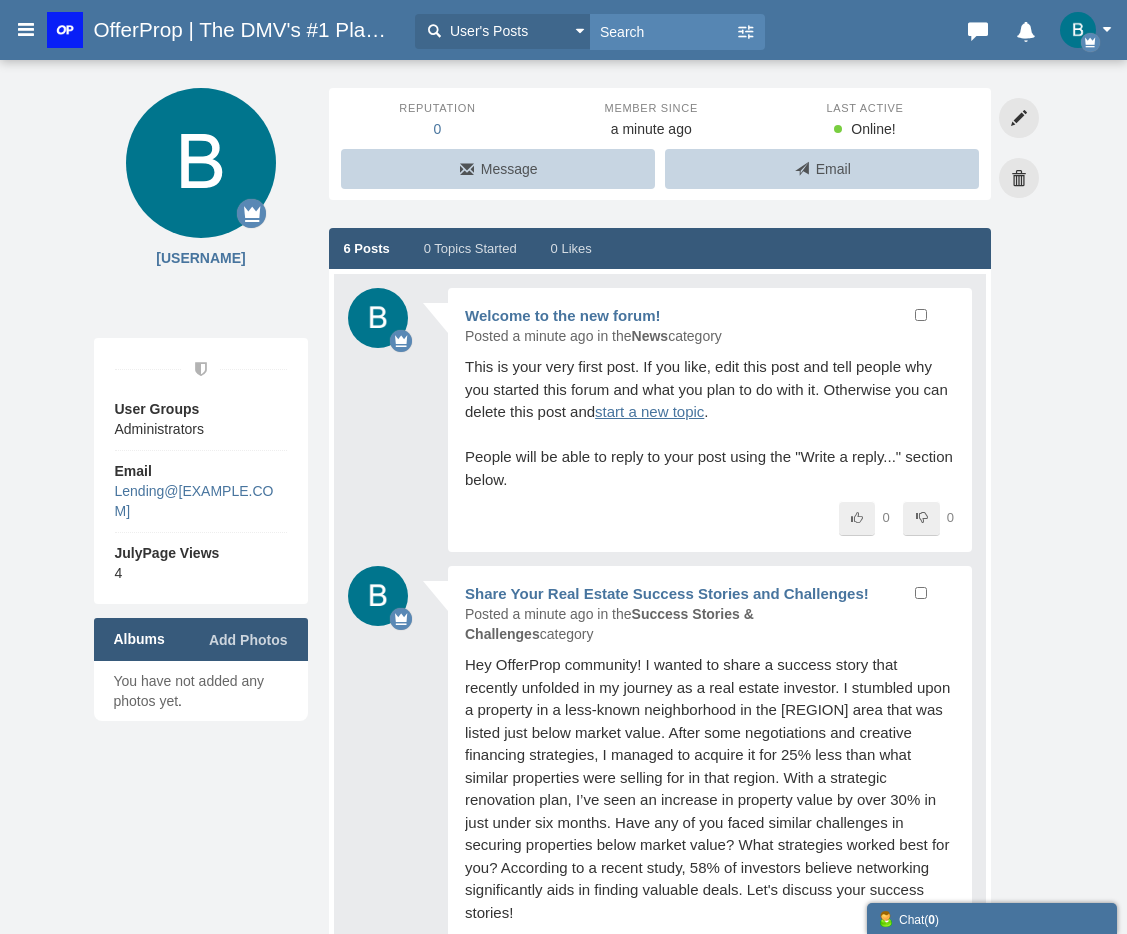 click on "OfferProp | The DMV's #1 Platform For Real Estate Investors." at bounding box center (249, 30) 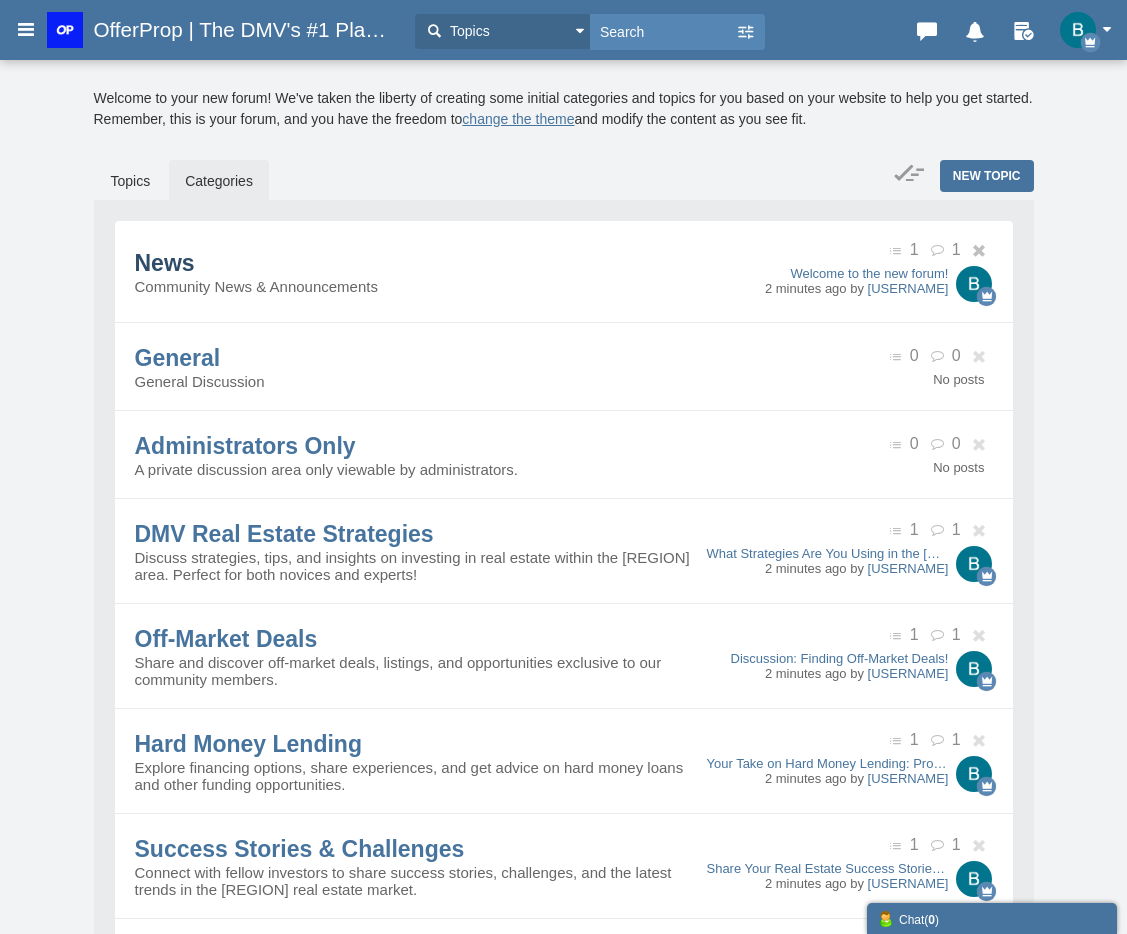 scroll, scrollTop: 240, scrollLeft: 0, axis: vertical 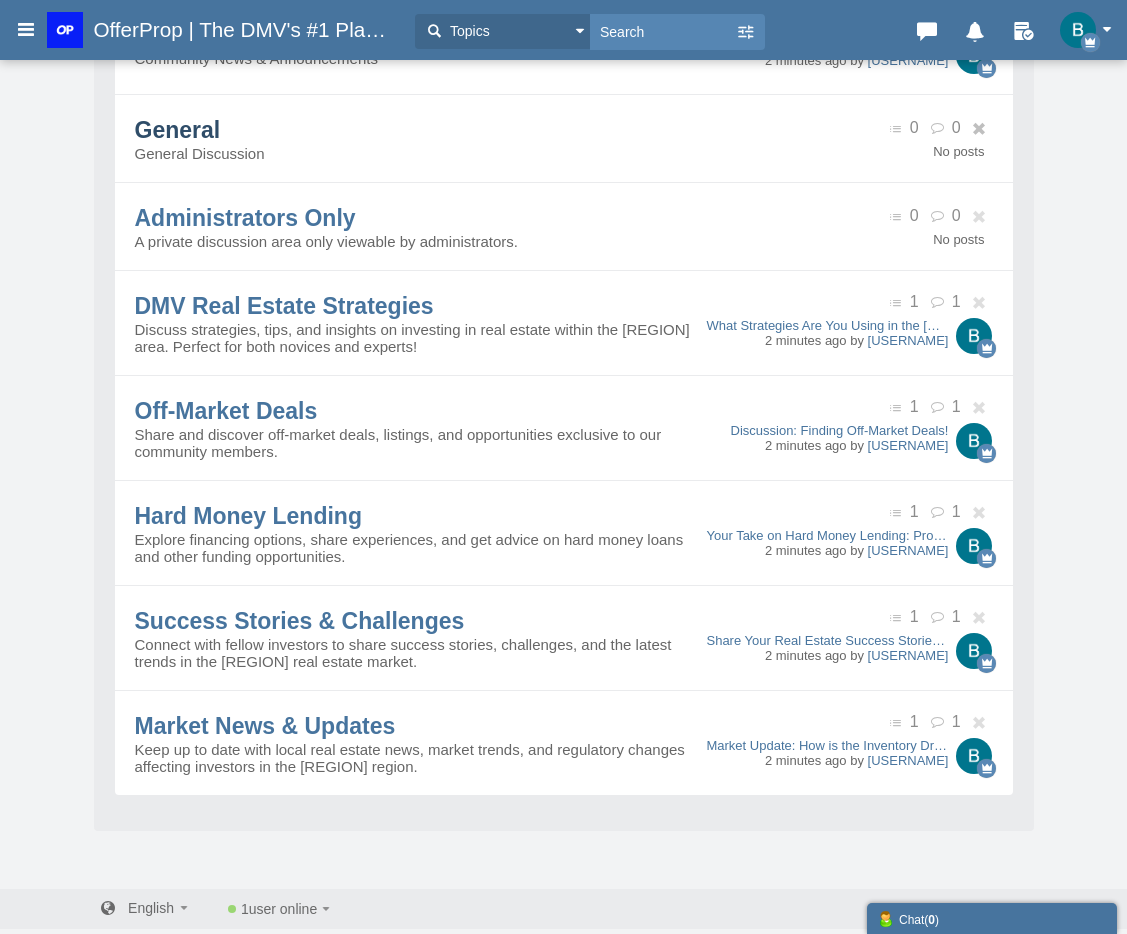 click on "General" at bounding box center (178, 130) 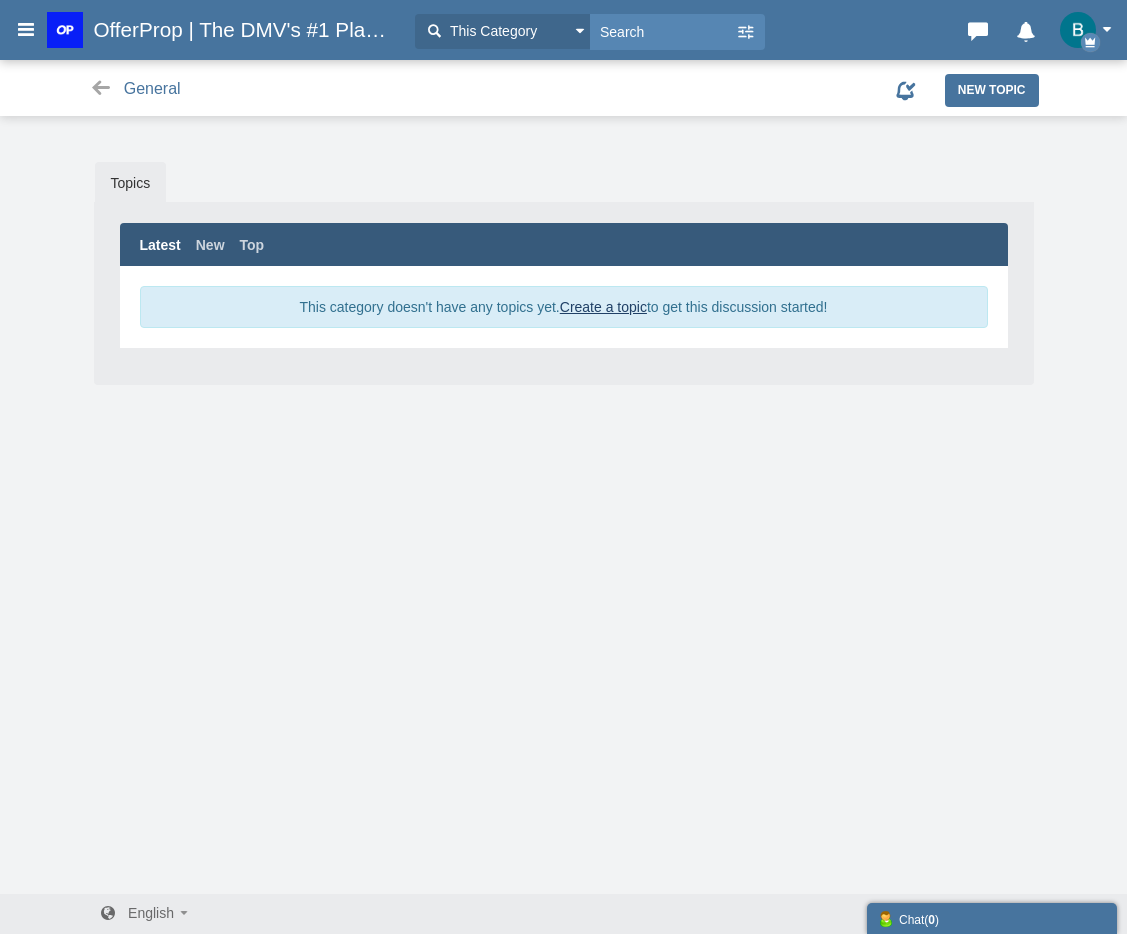 scroll, scrollTop: 0, scrollLeft: 0, axis: both 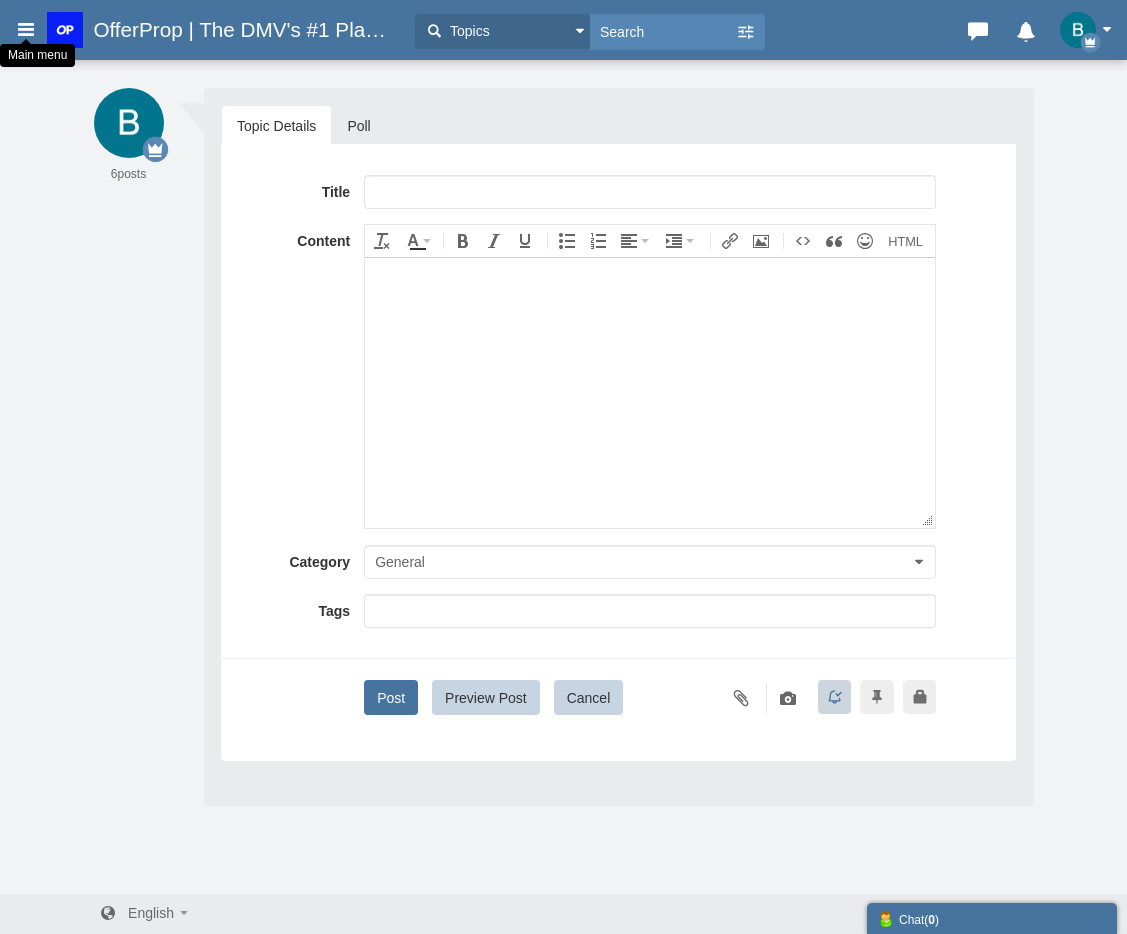 click at bounding box center [26, 29] 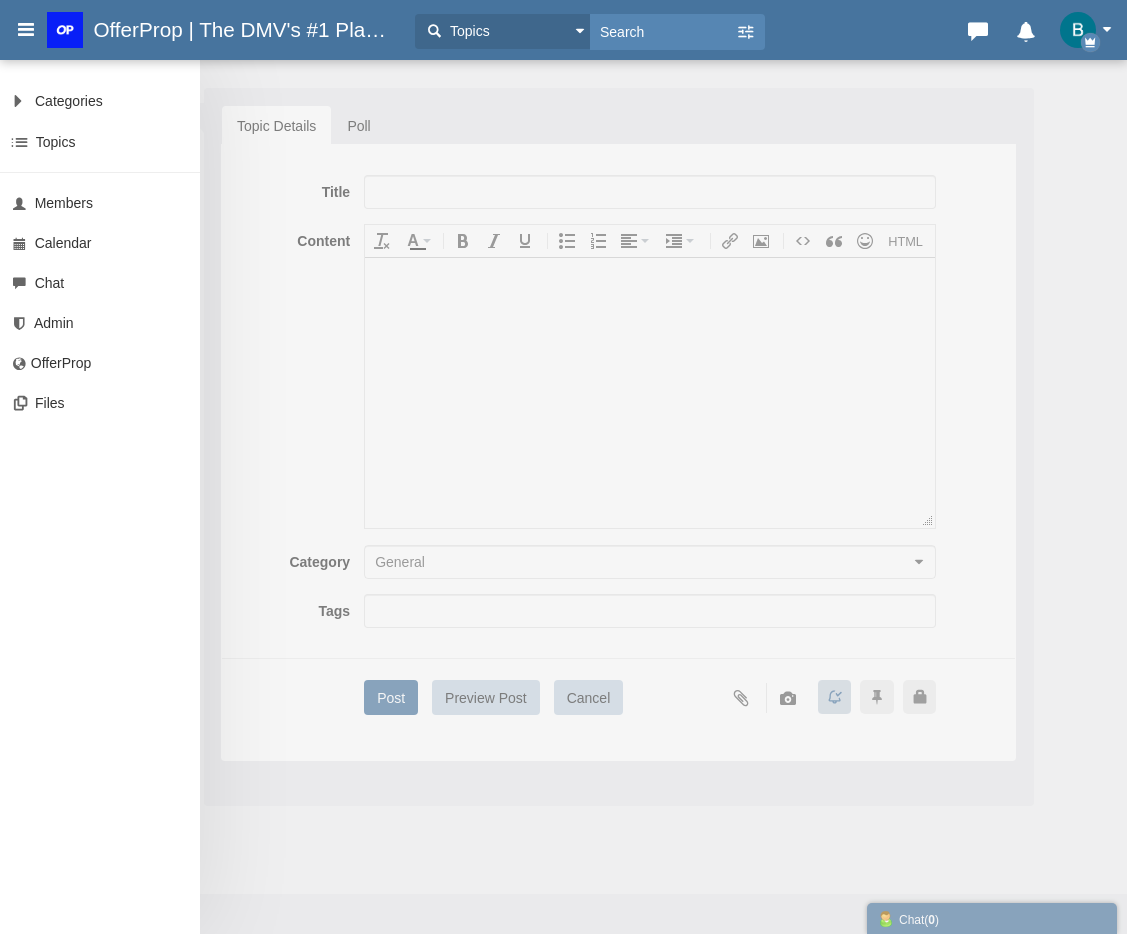 click at bounding box center (1078, 30) 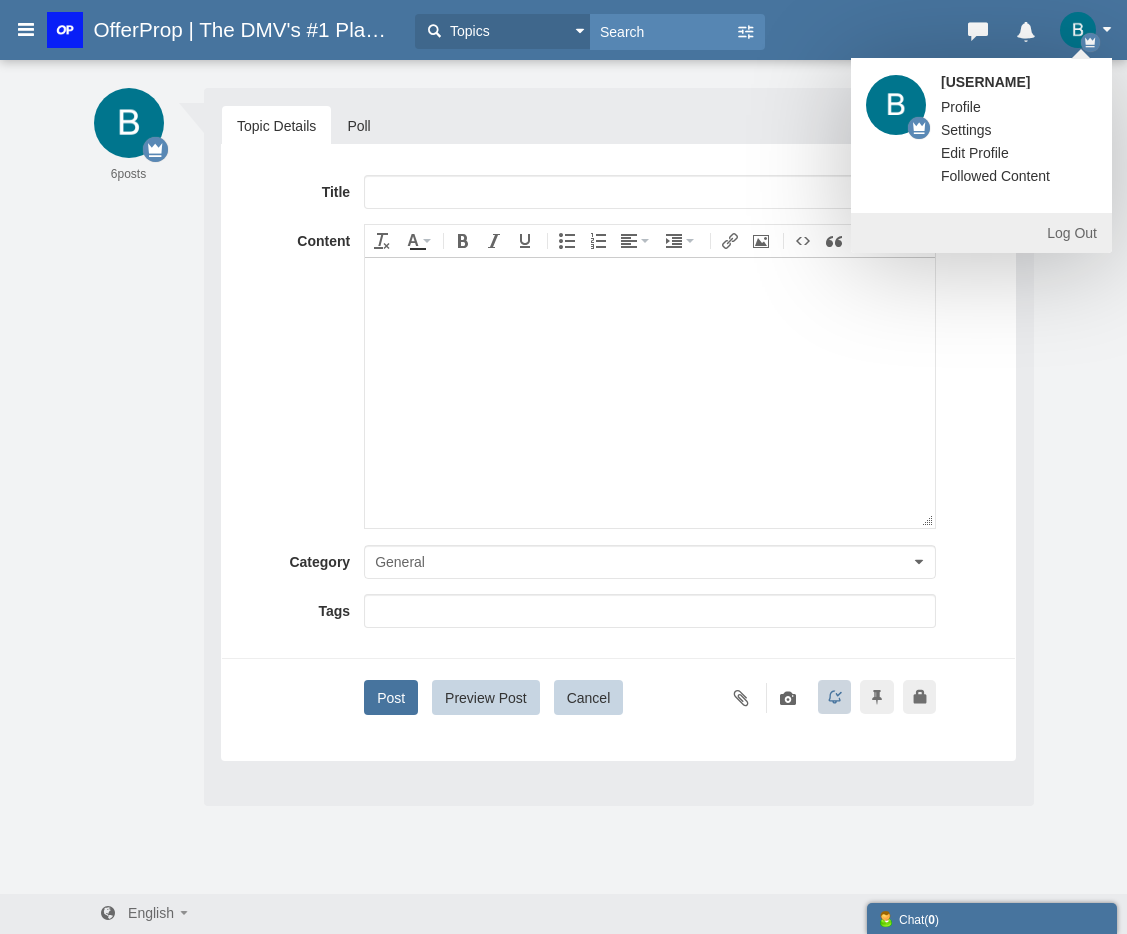 click on "Profile" at bounding box center (961, 107) 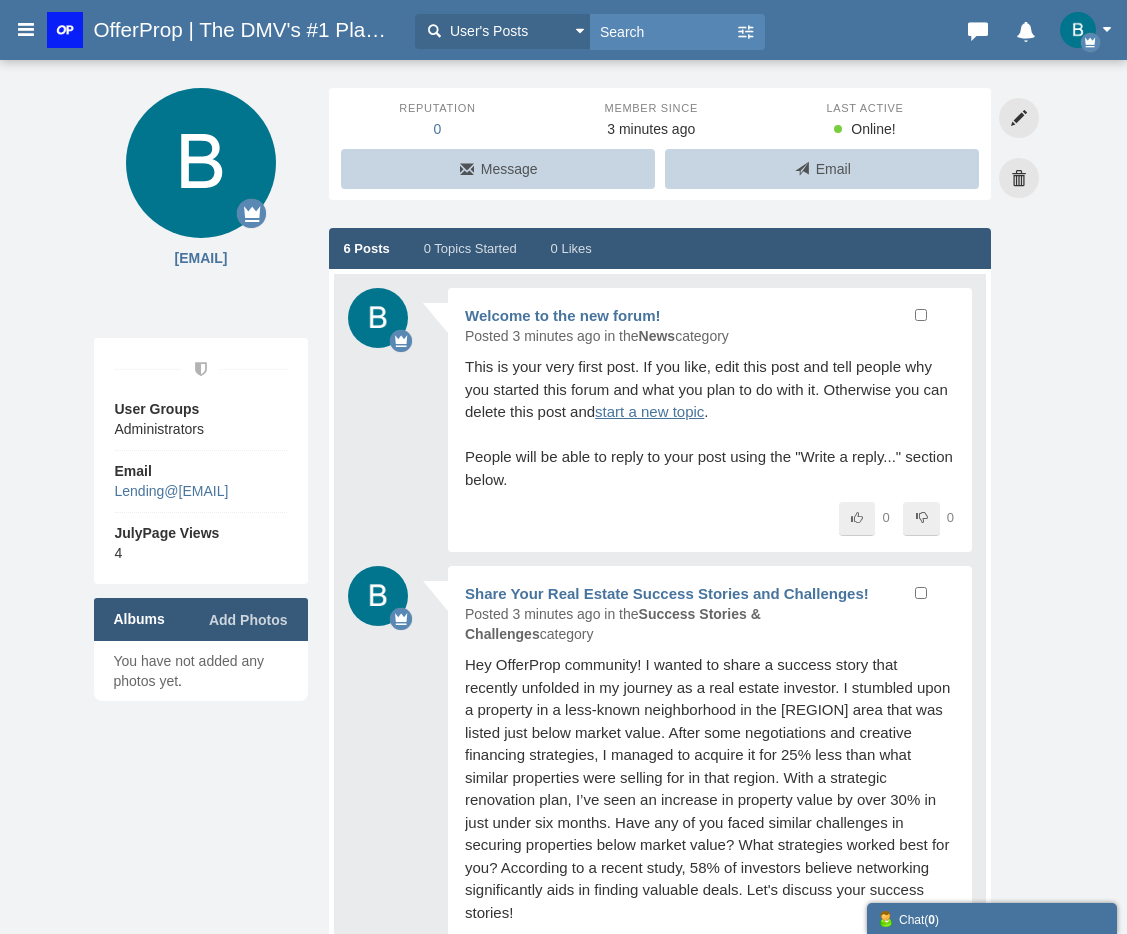 scroll, scrollTop: 0, scrollLeft: 0, axis: both 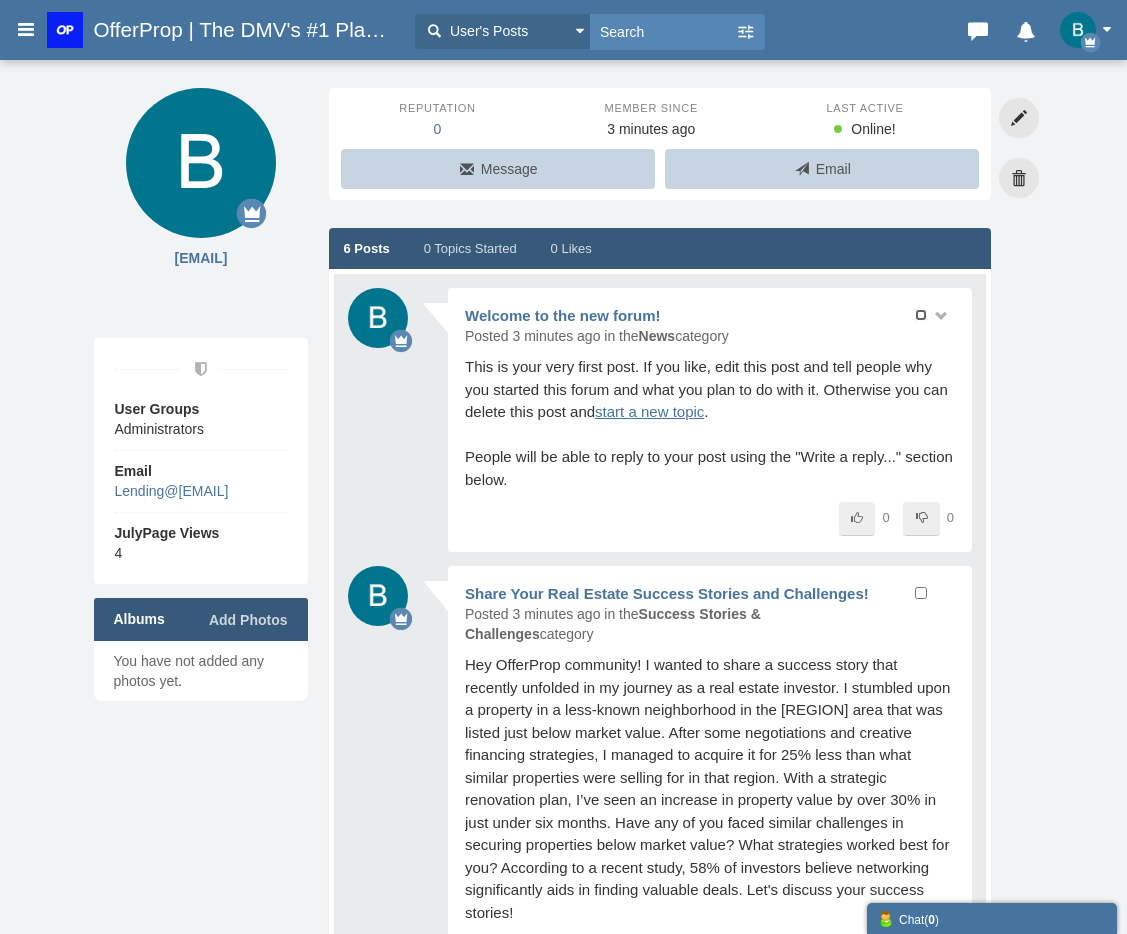 click at bounding box center (921, 315) 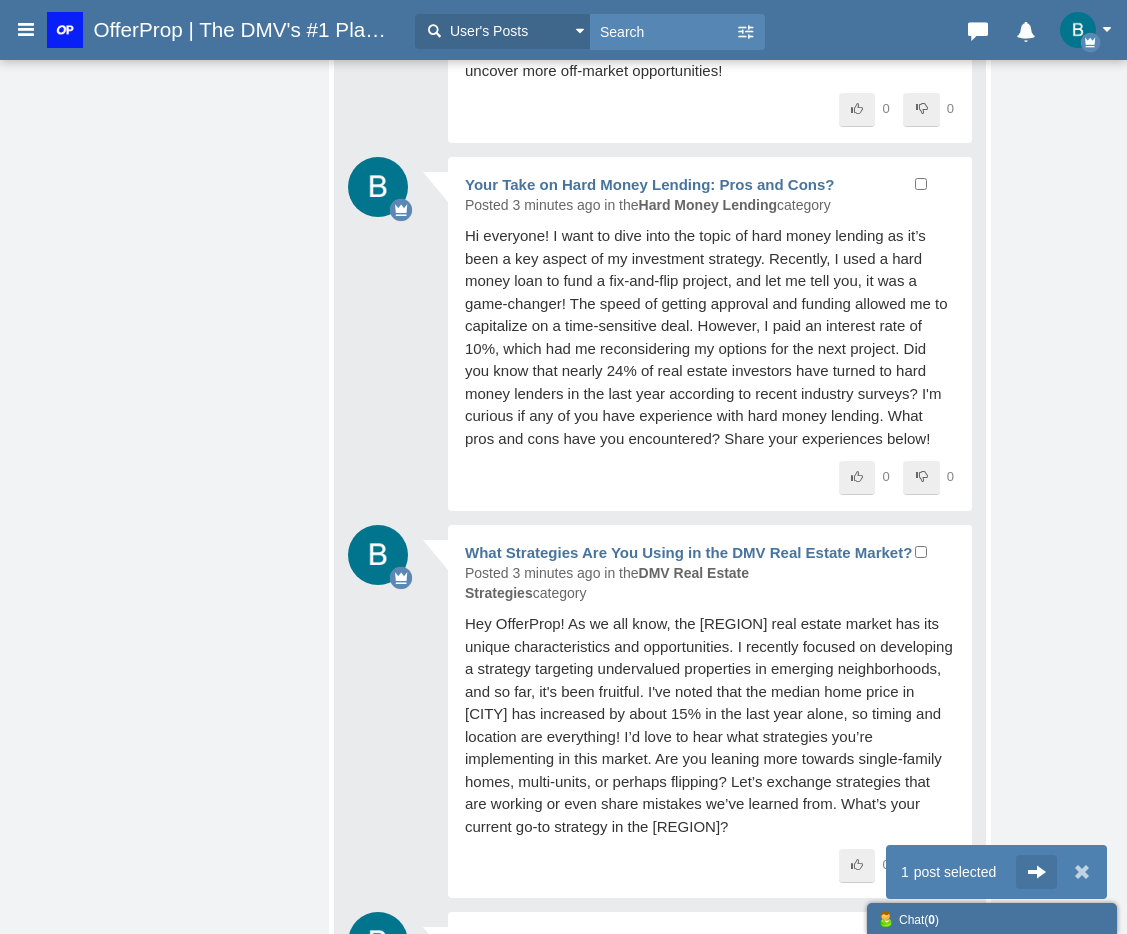 scroll, scrollTop: 1209, scrollLeft: 0, axis: vertical 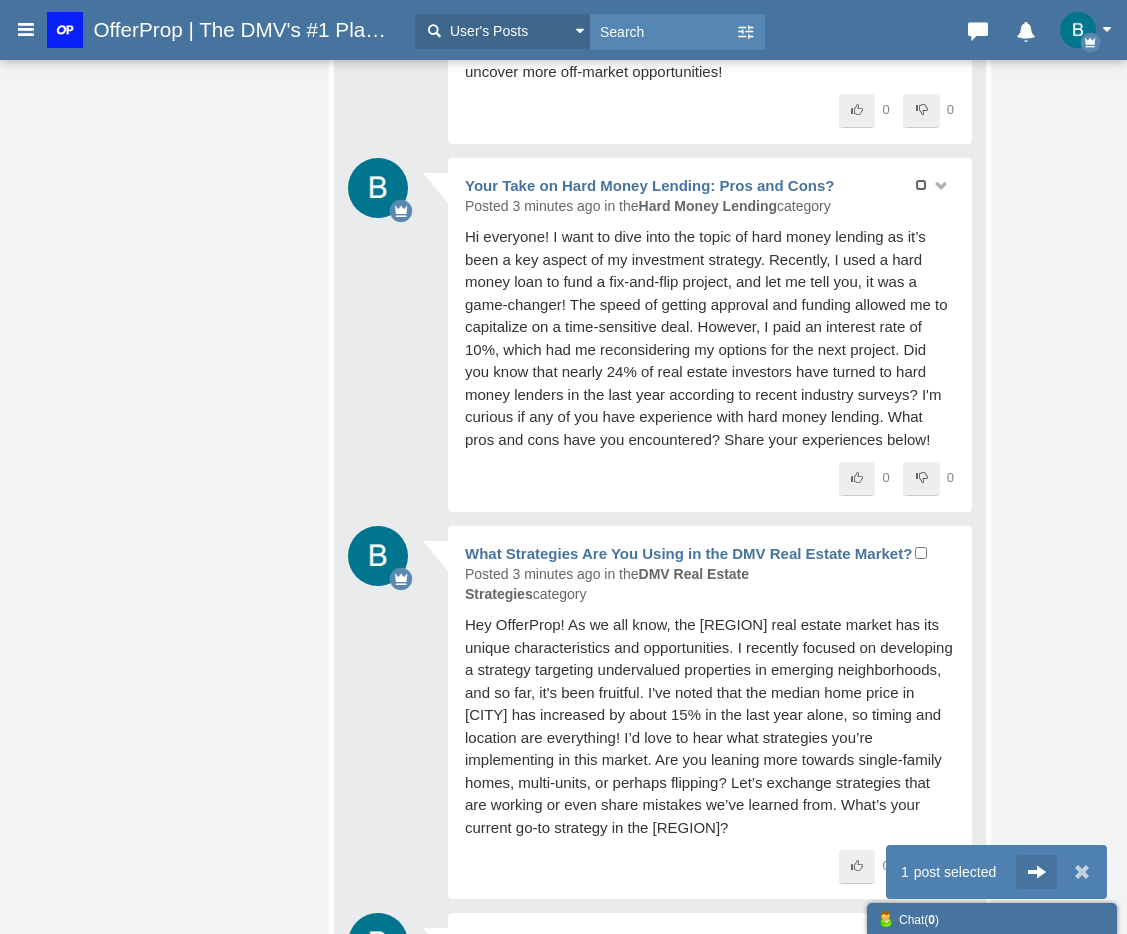 click at bounding box center (921, 185) 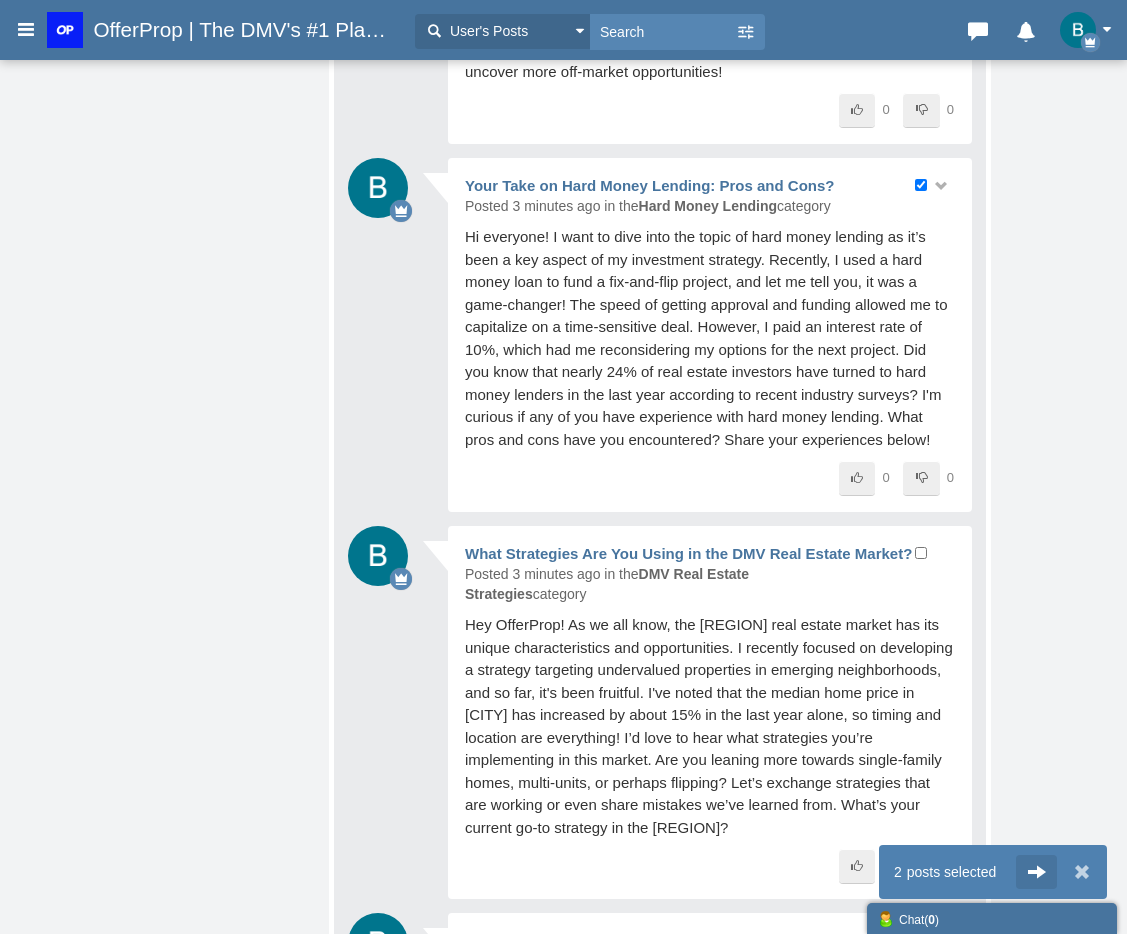 click at bounding box center [940, 186] 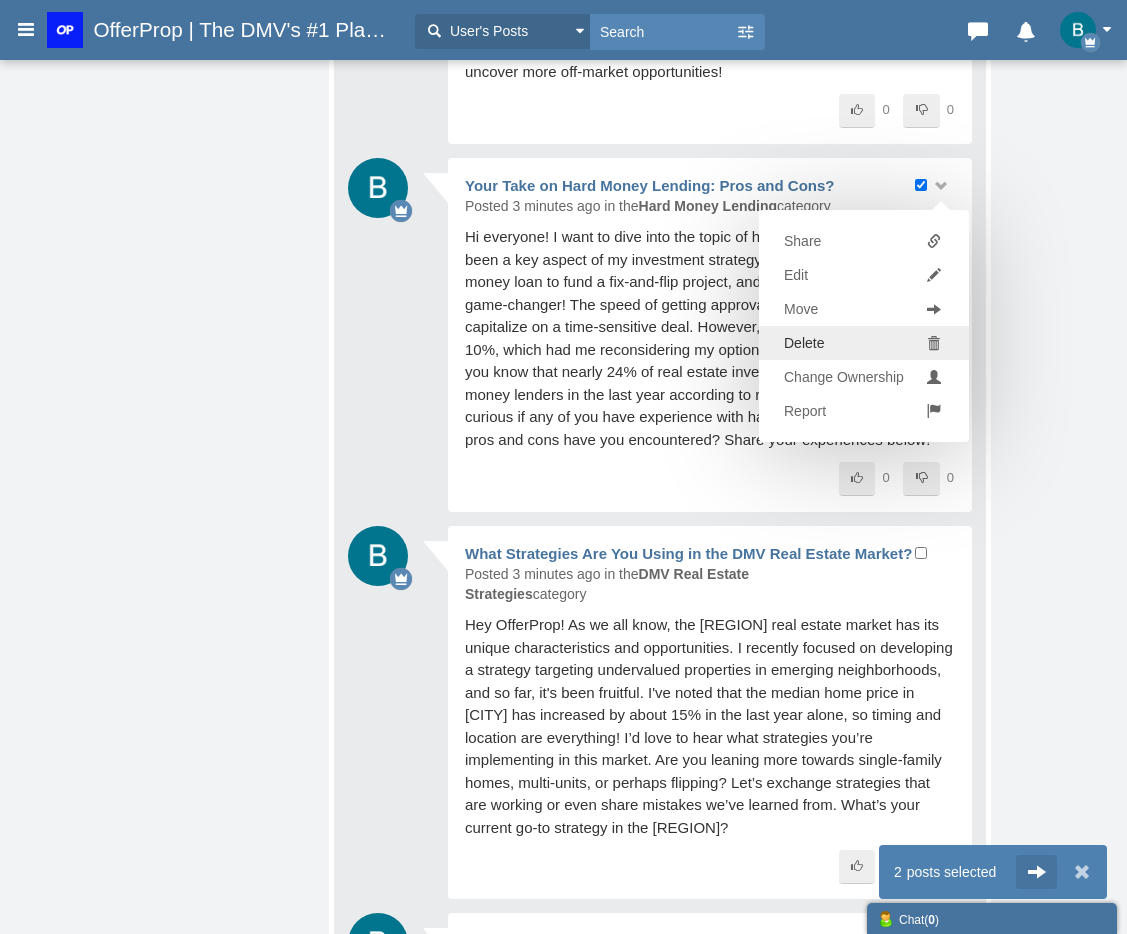 click on "Delete" at bounding box center (864, 343) 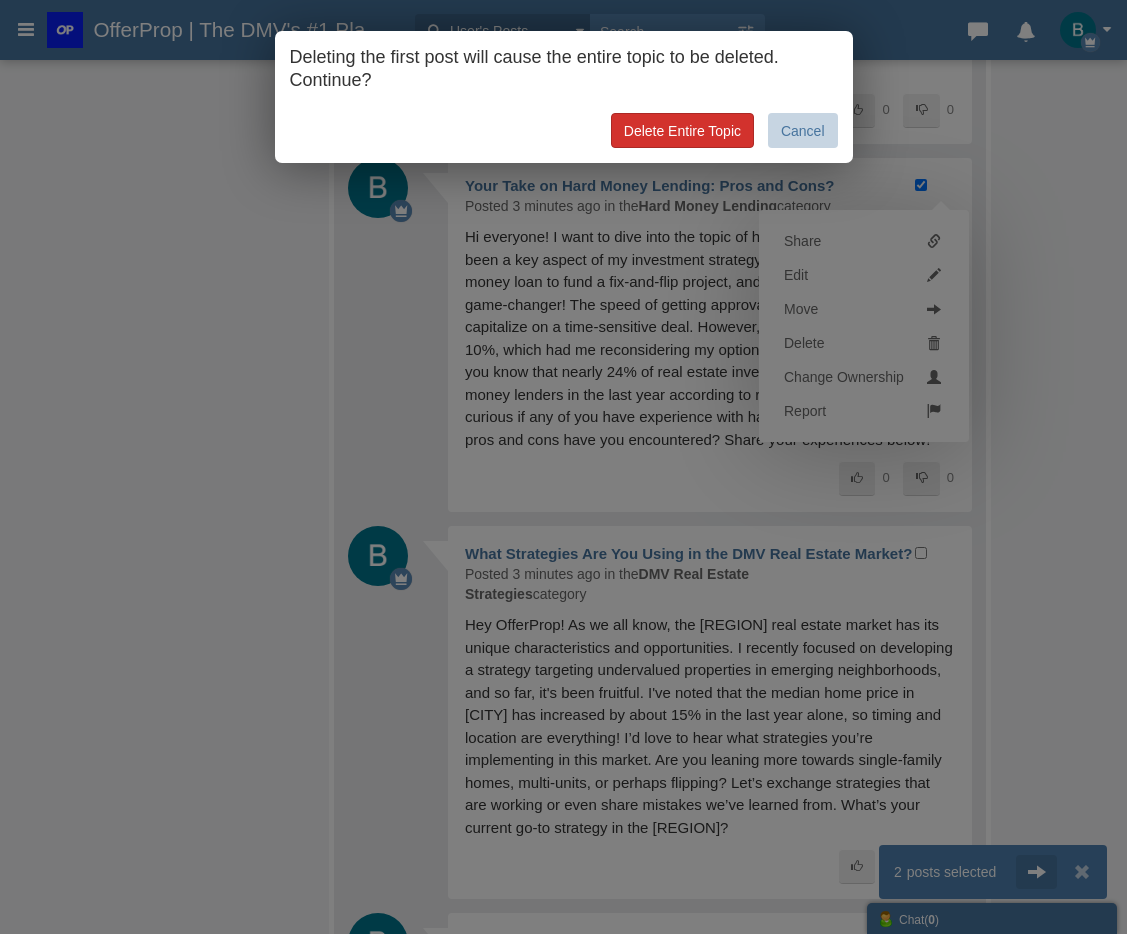 click on "Delete Entire Topic" at bounding box center [682, 130] 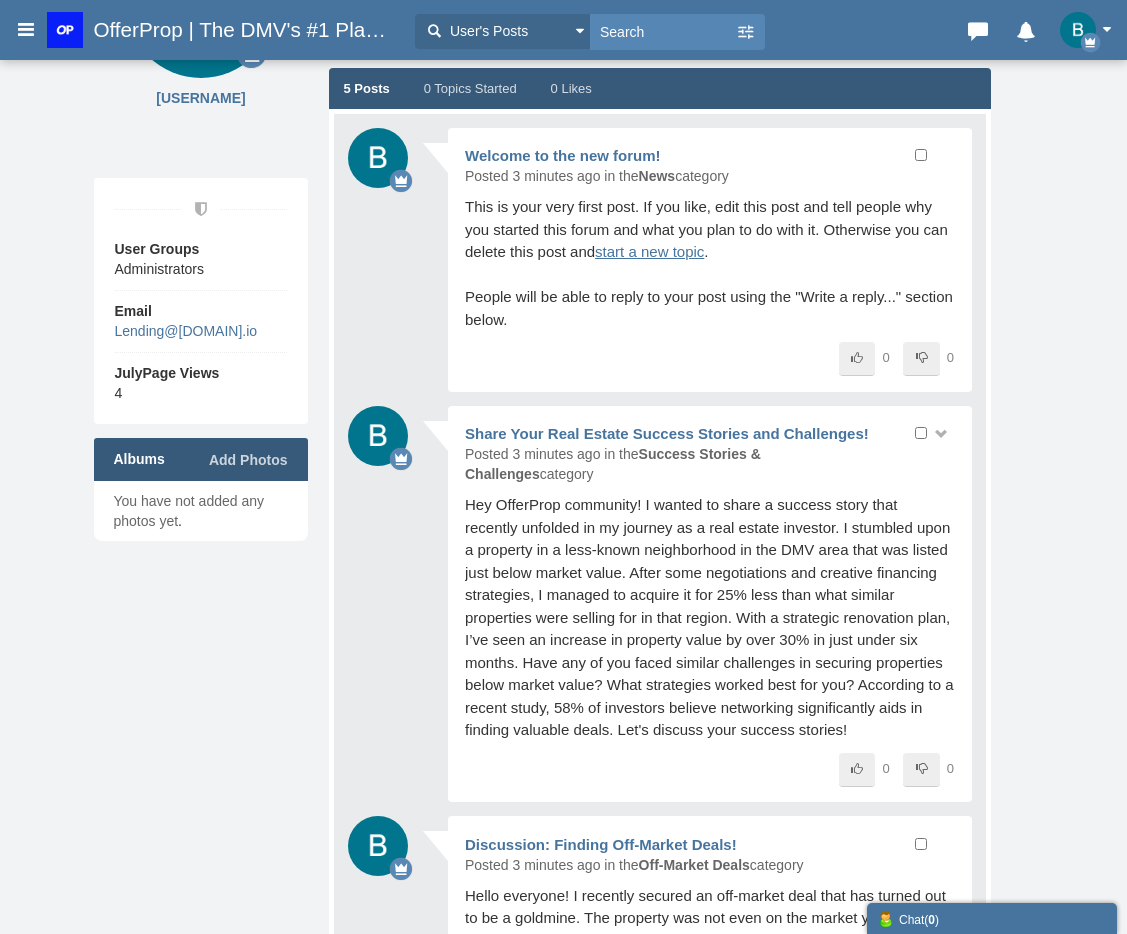 scroll, scrollTop: 171, scrollLeft: 0, axis: vertical 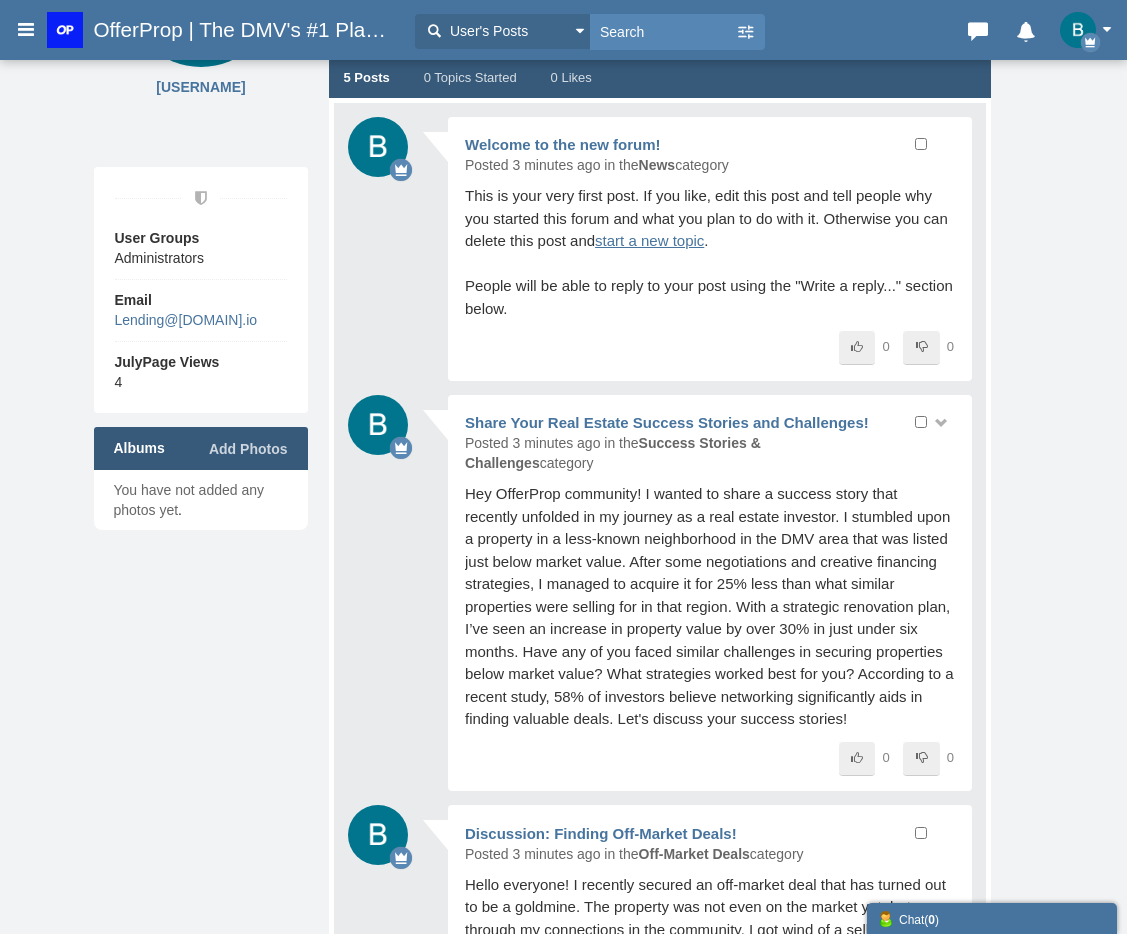 click at bounding box center (940, 423) 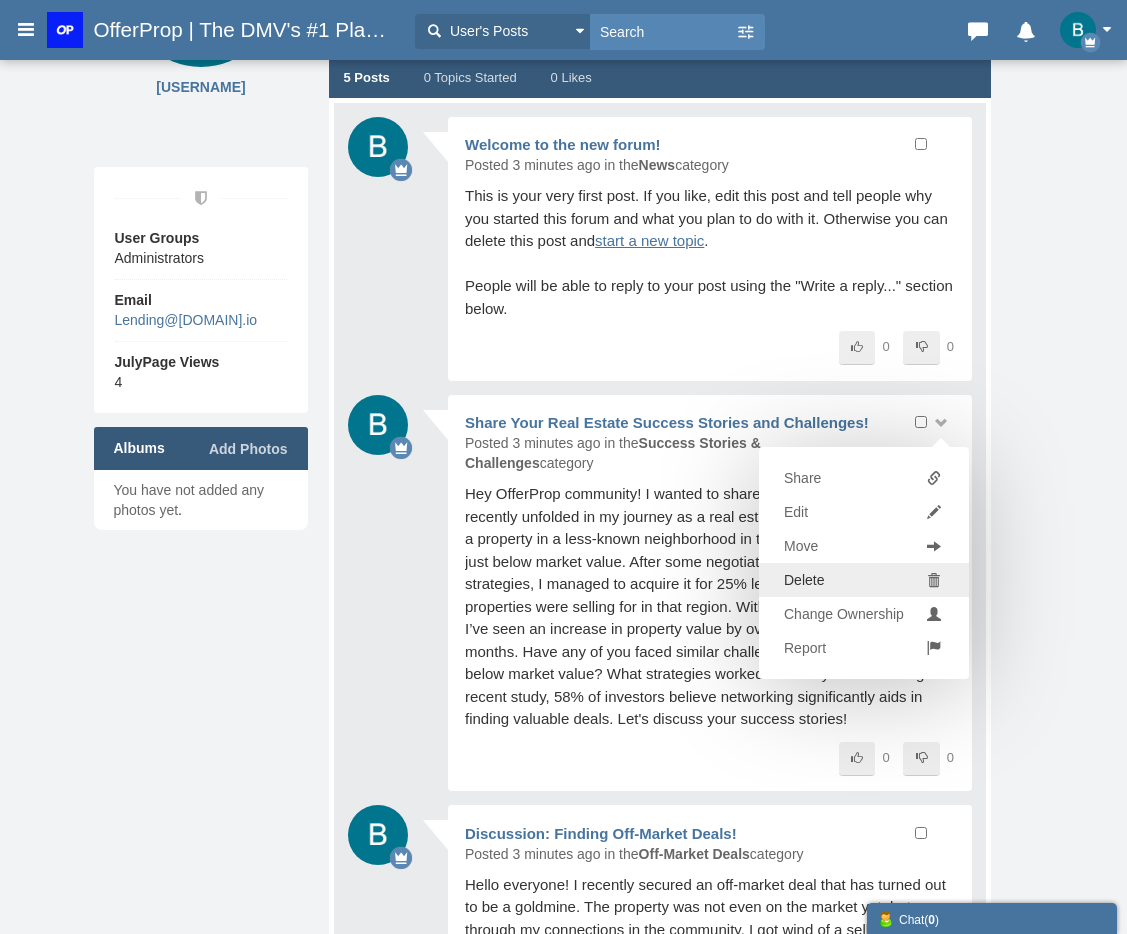 click on "Delete" at bounding box center [864, 580] 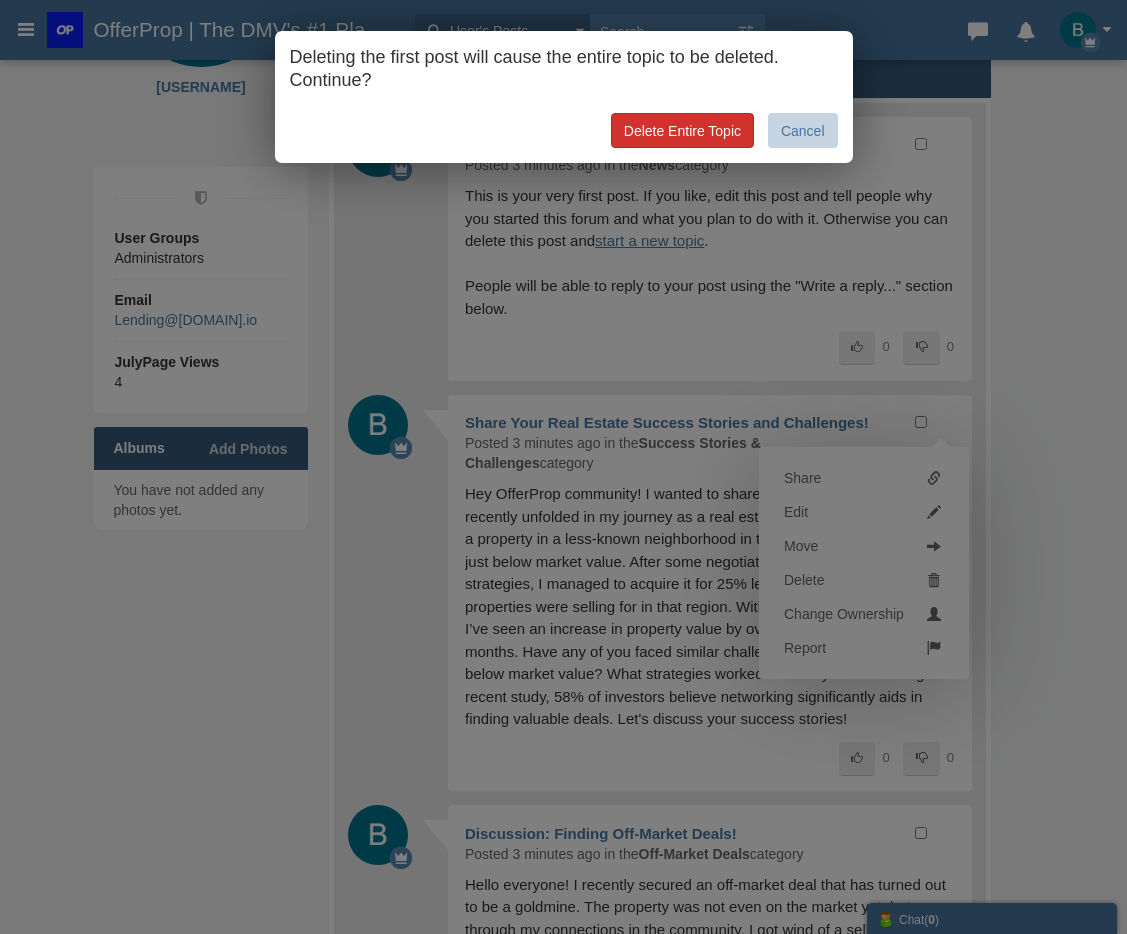 click on "Delete Entire Topic" at bounding box center [682, 130] 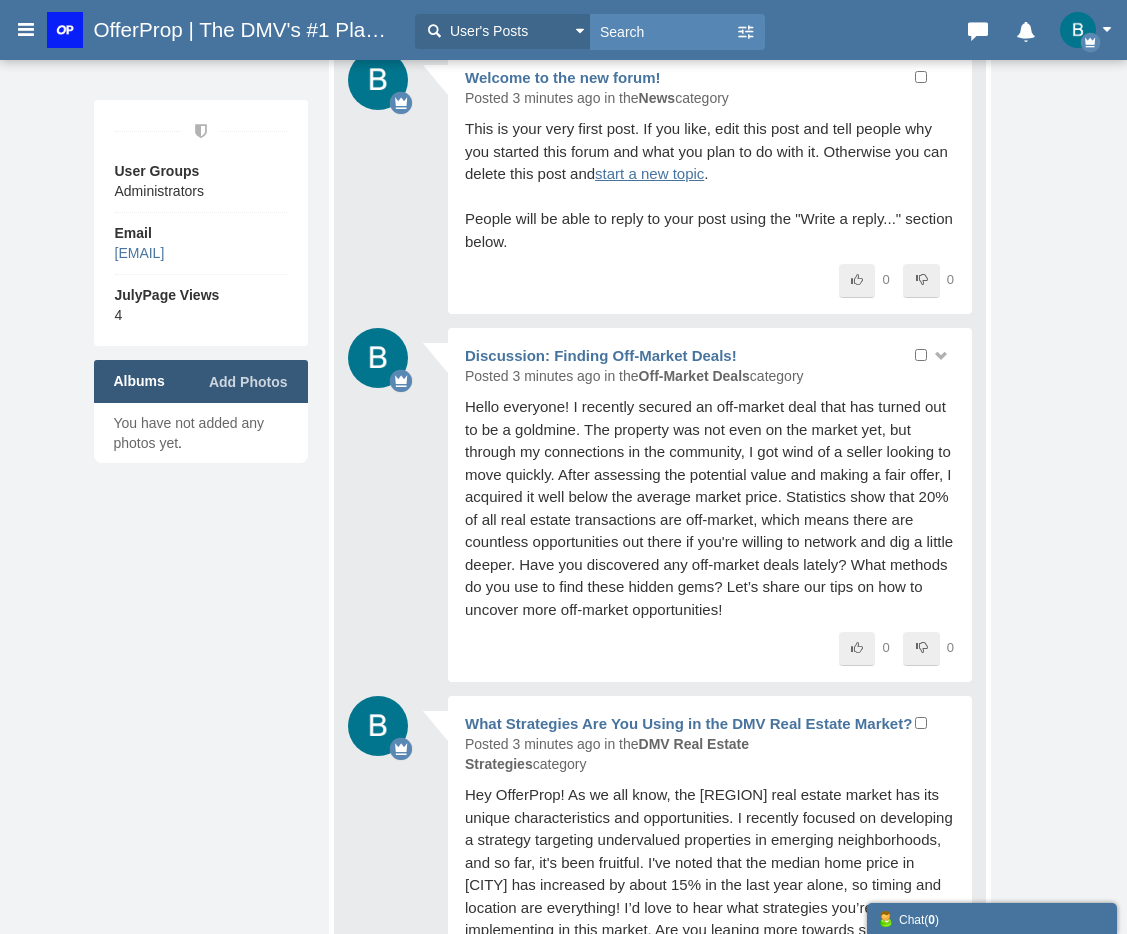 scroll, scrollTop: 254, scrollLeft: 0, axis: vertical 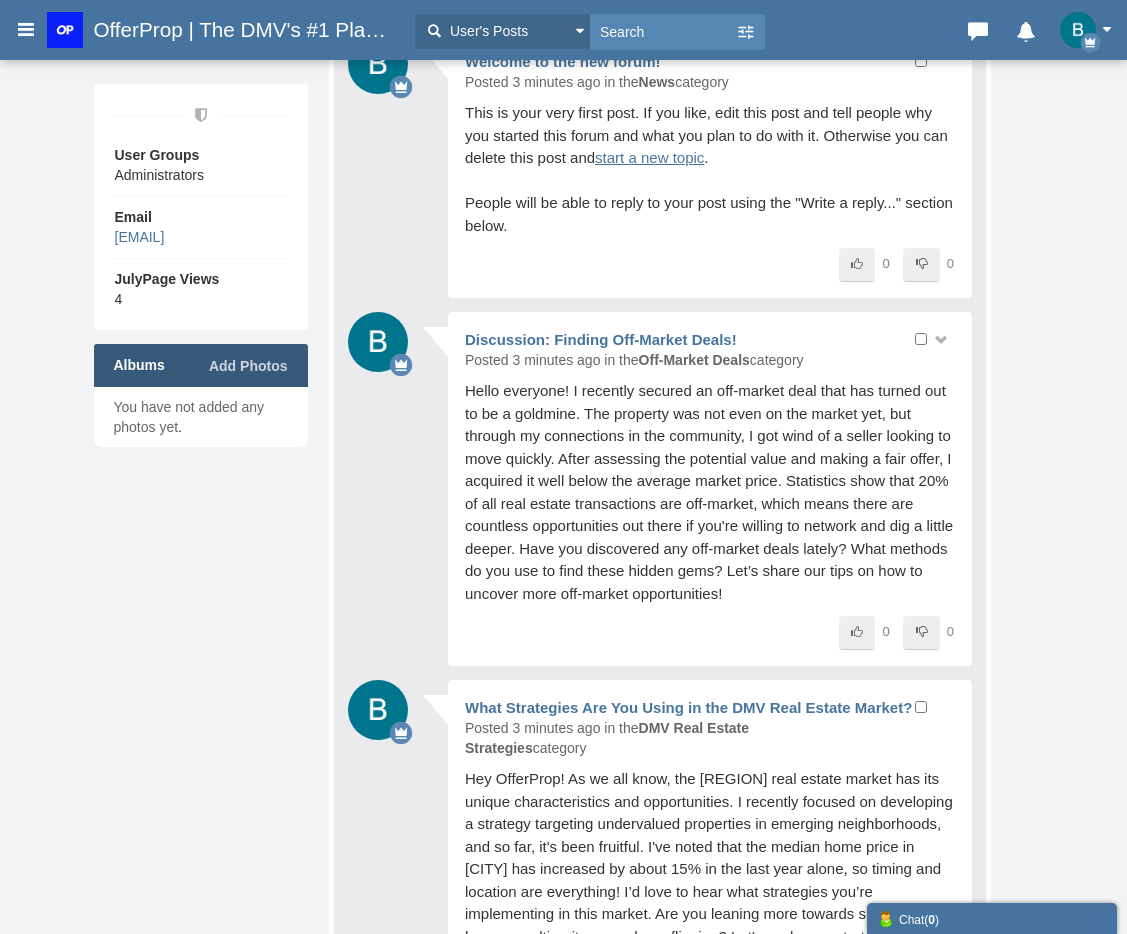 click at bounding box center (940, 340) 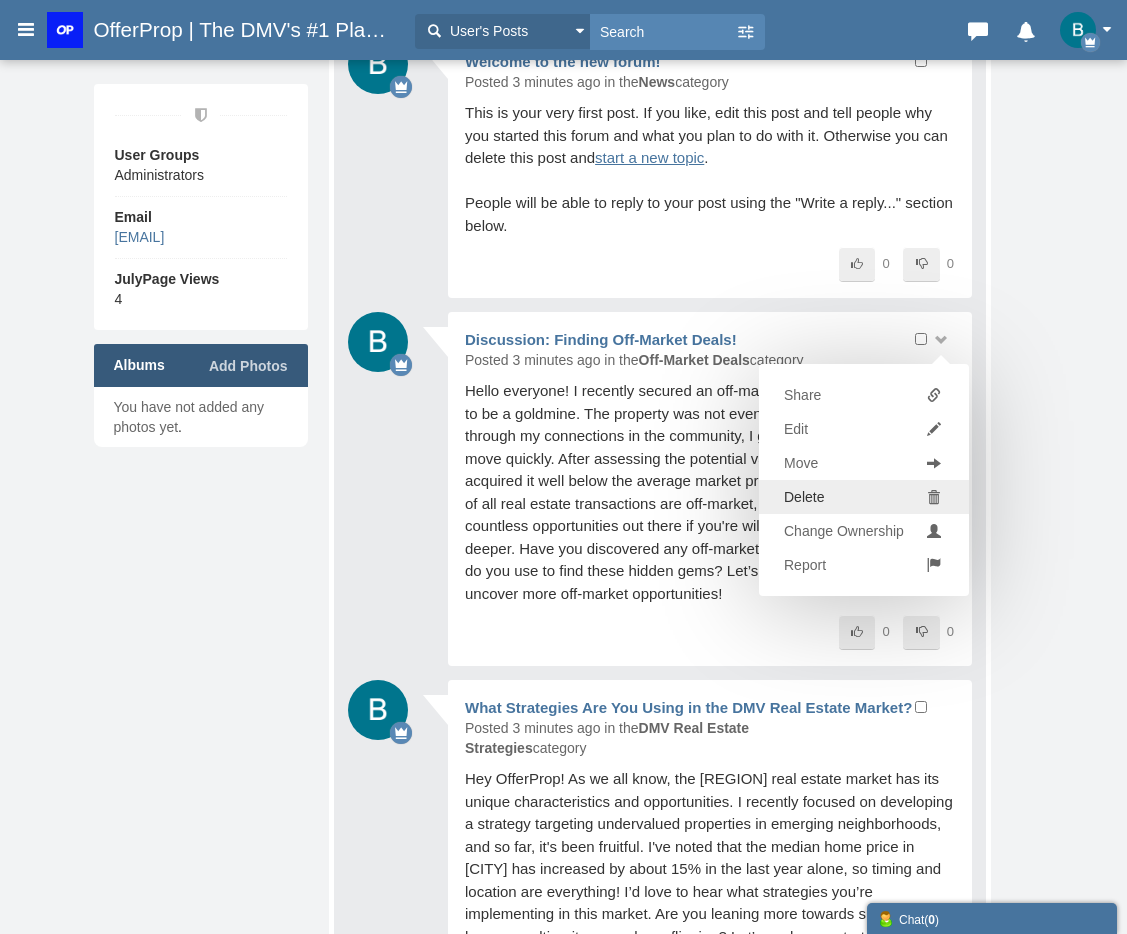 click on "Delete" at bounding box center [864, 497] 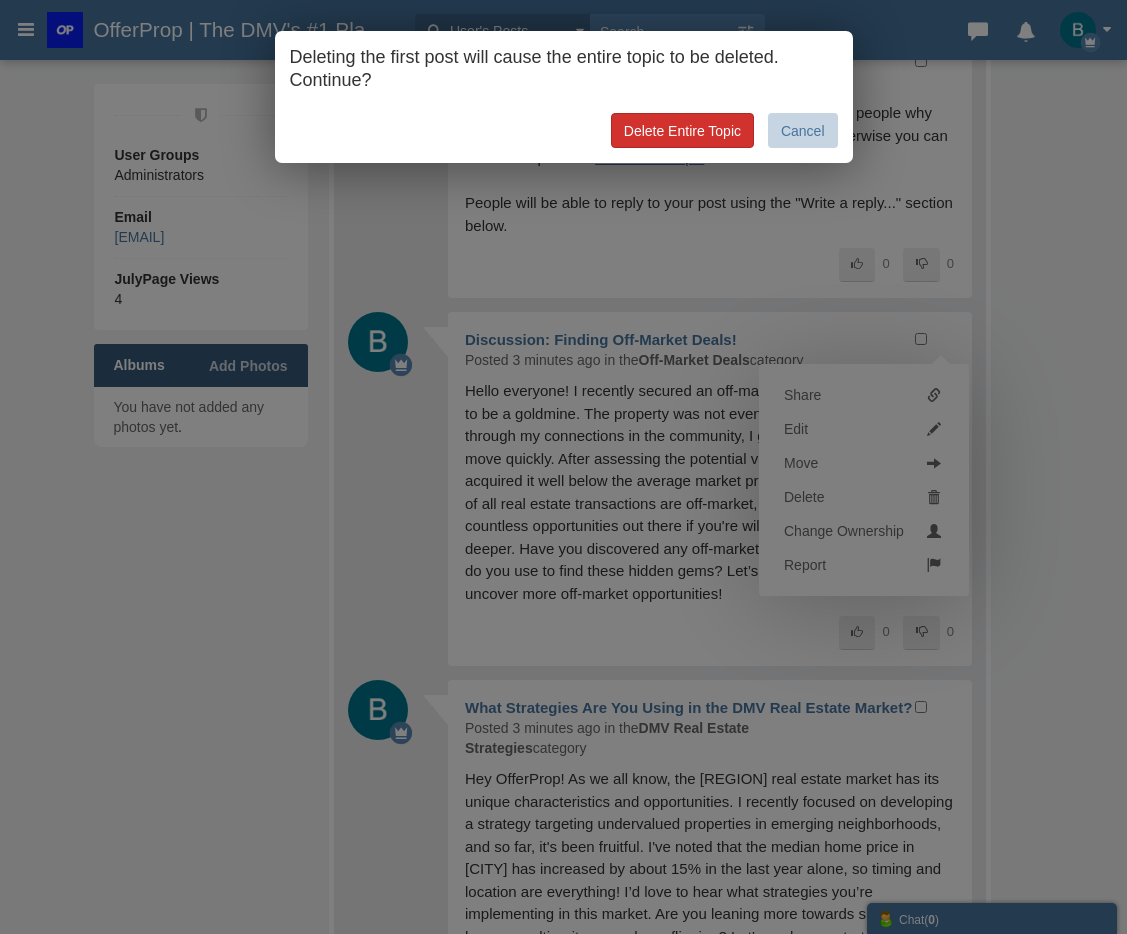 click on "Delete Entire Topic" at bounding box center [682, 130] 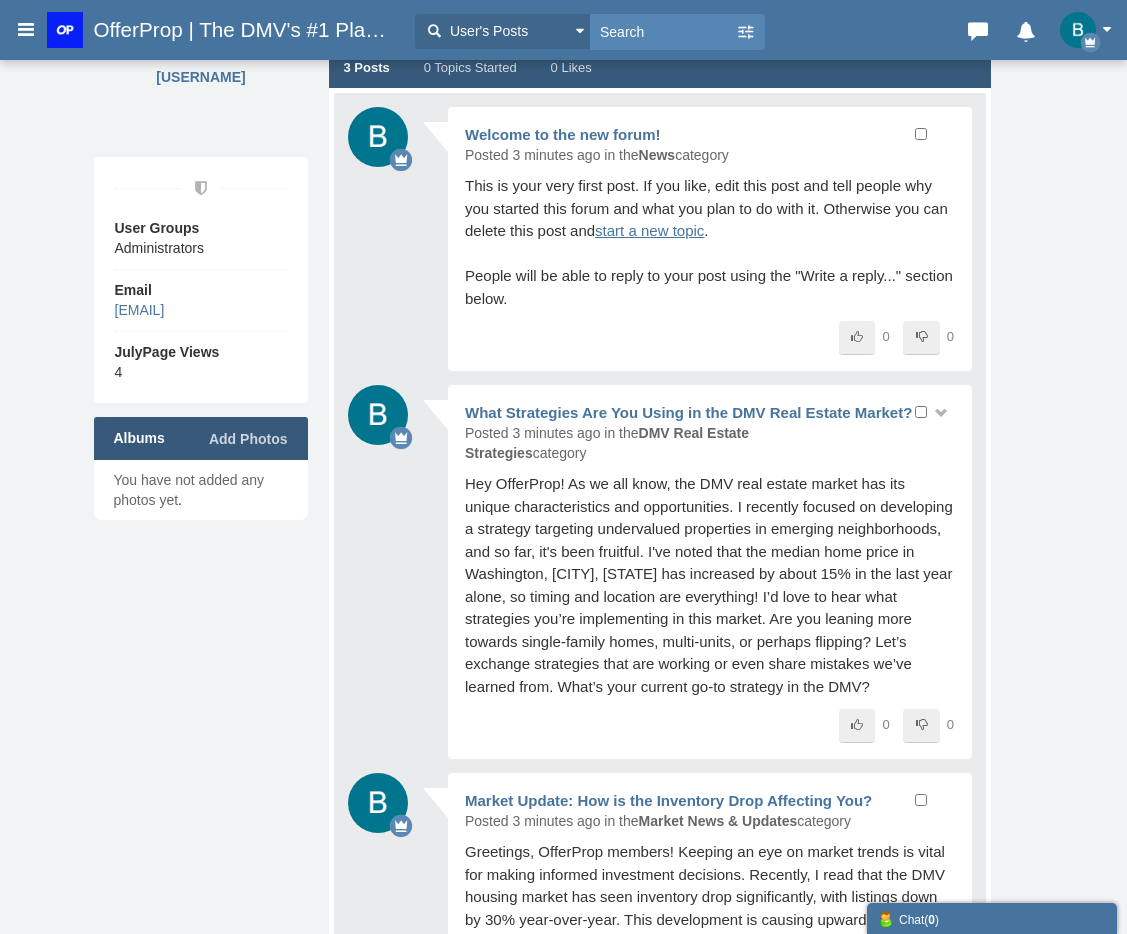 scroll, scrollTop: 182, scrollLeft: 0, axis: vertical 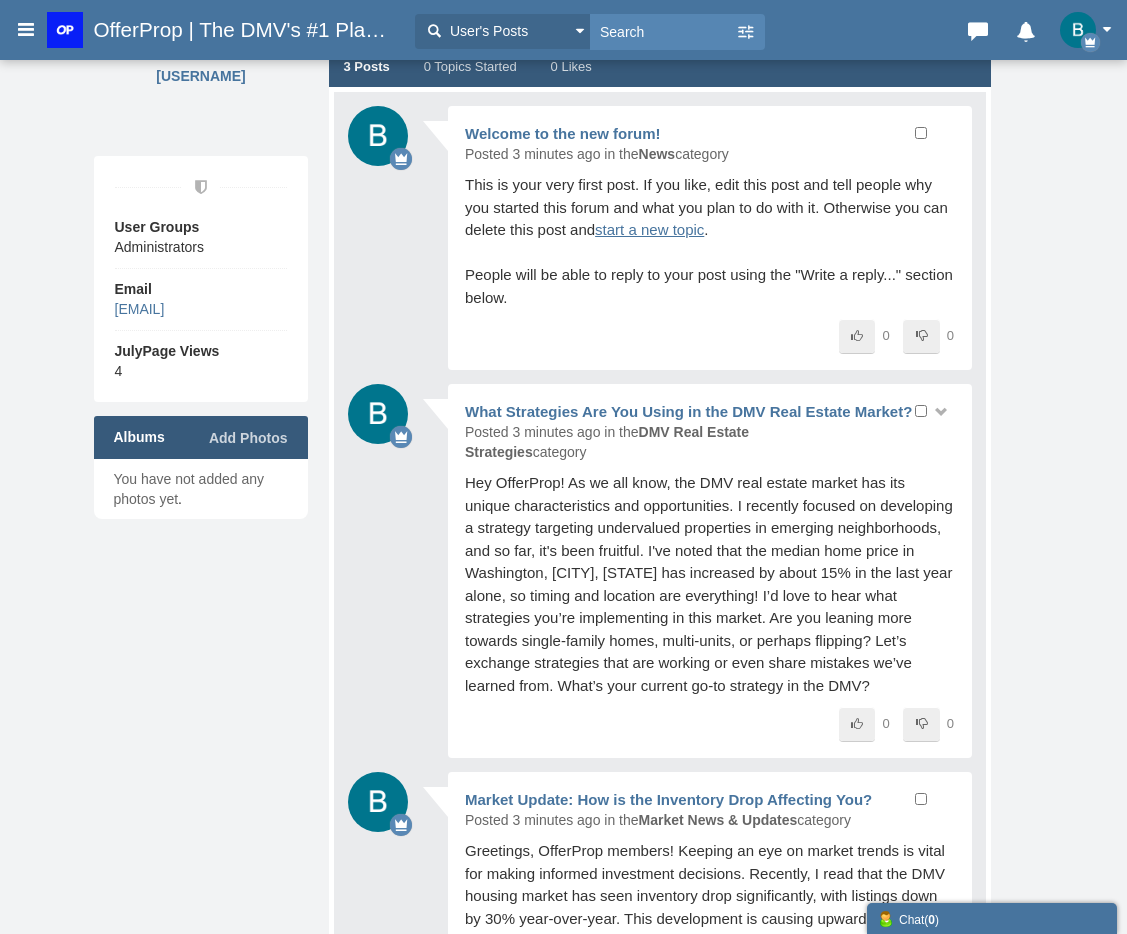 click at bounding box center (940, 412) 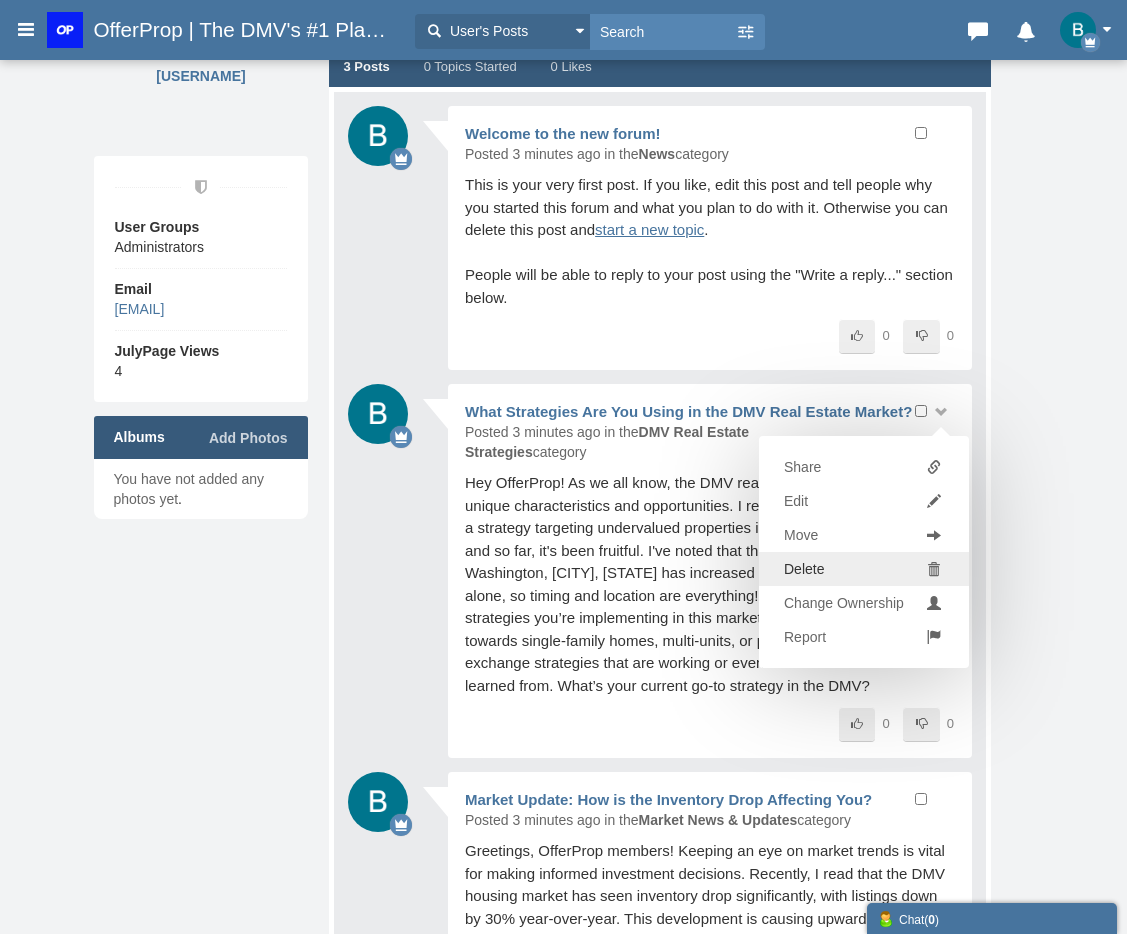 click on "Delete" at bounding box center (804, 569) 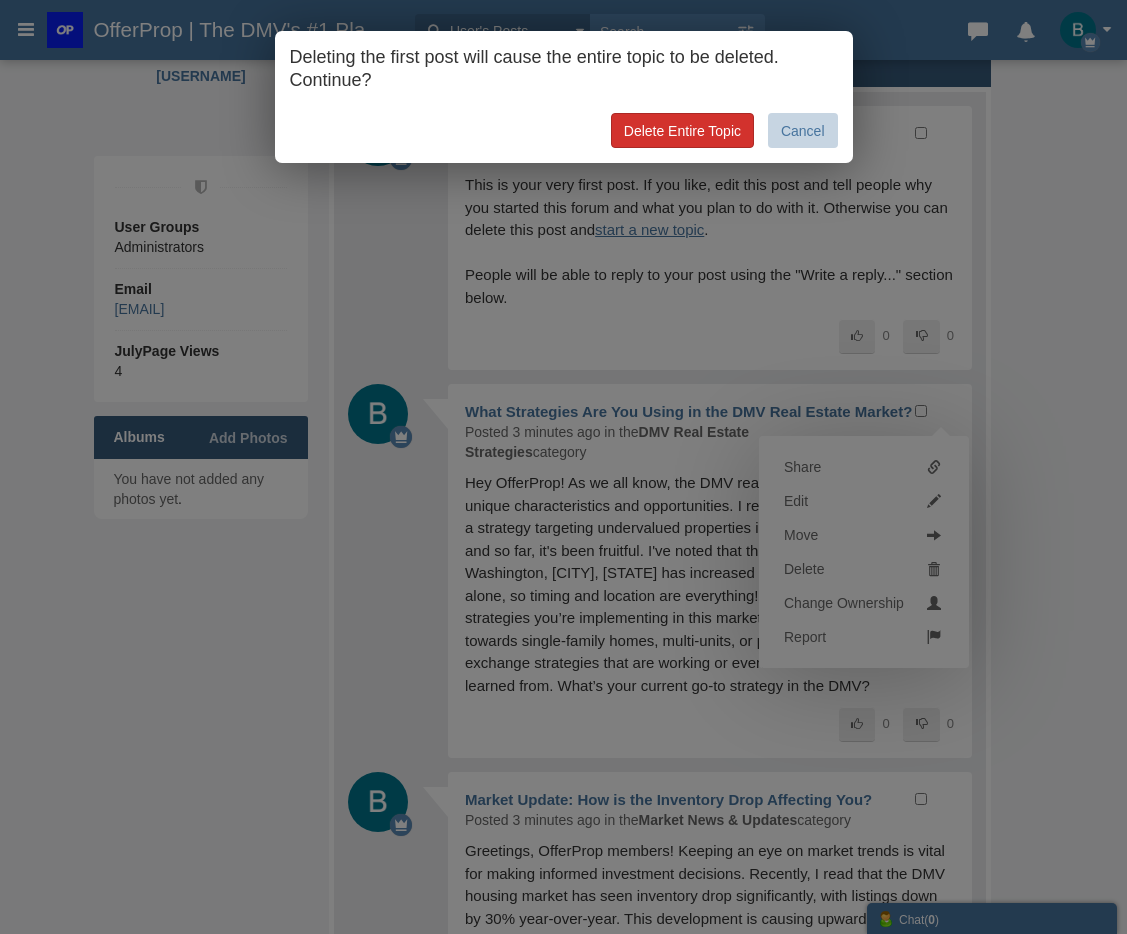 click on "Delete Entire Topic" at bounding box center (682, 130) 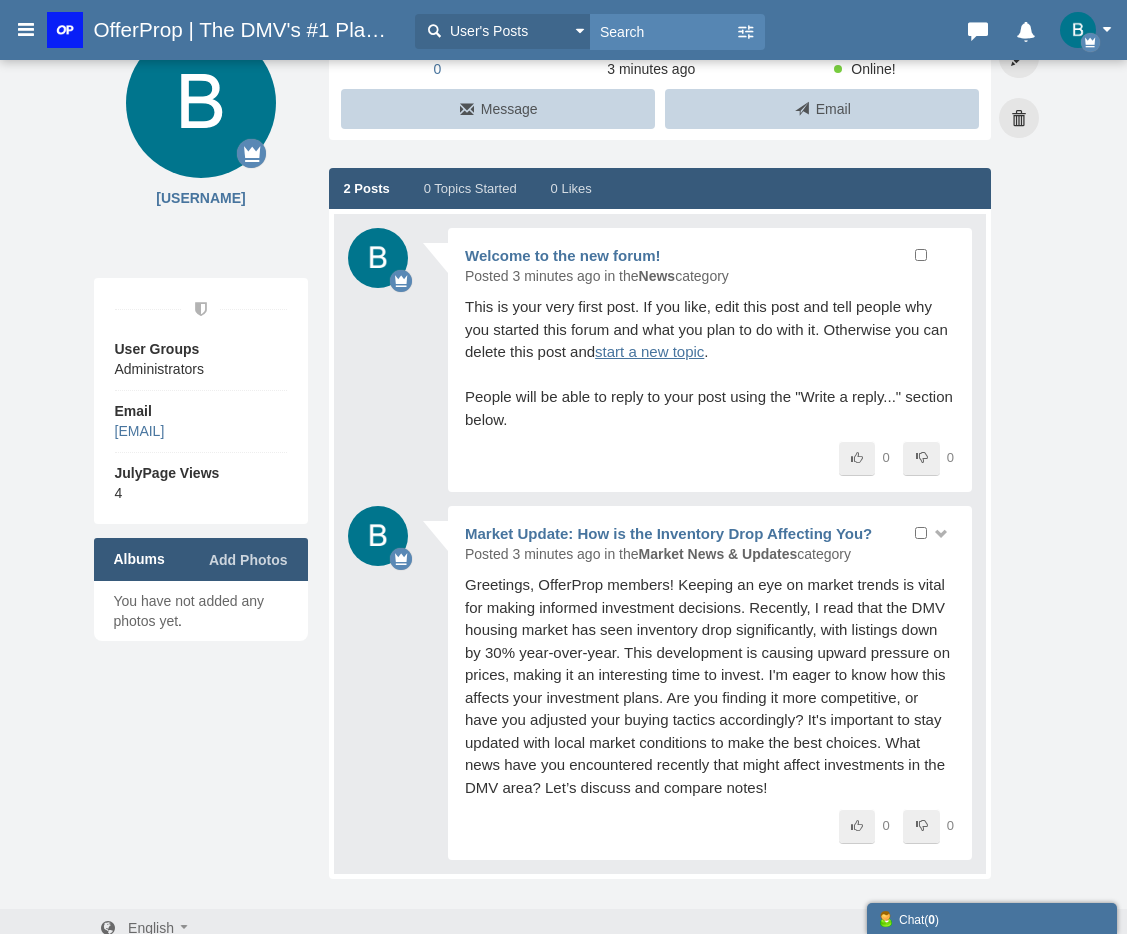 scroll, scrollTop: 78, scrollLeft: 0, axis: vertical 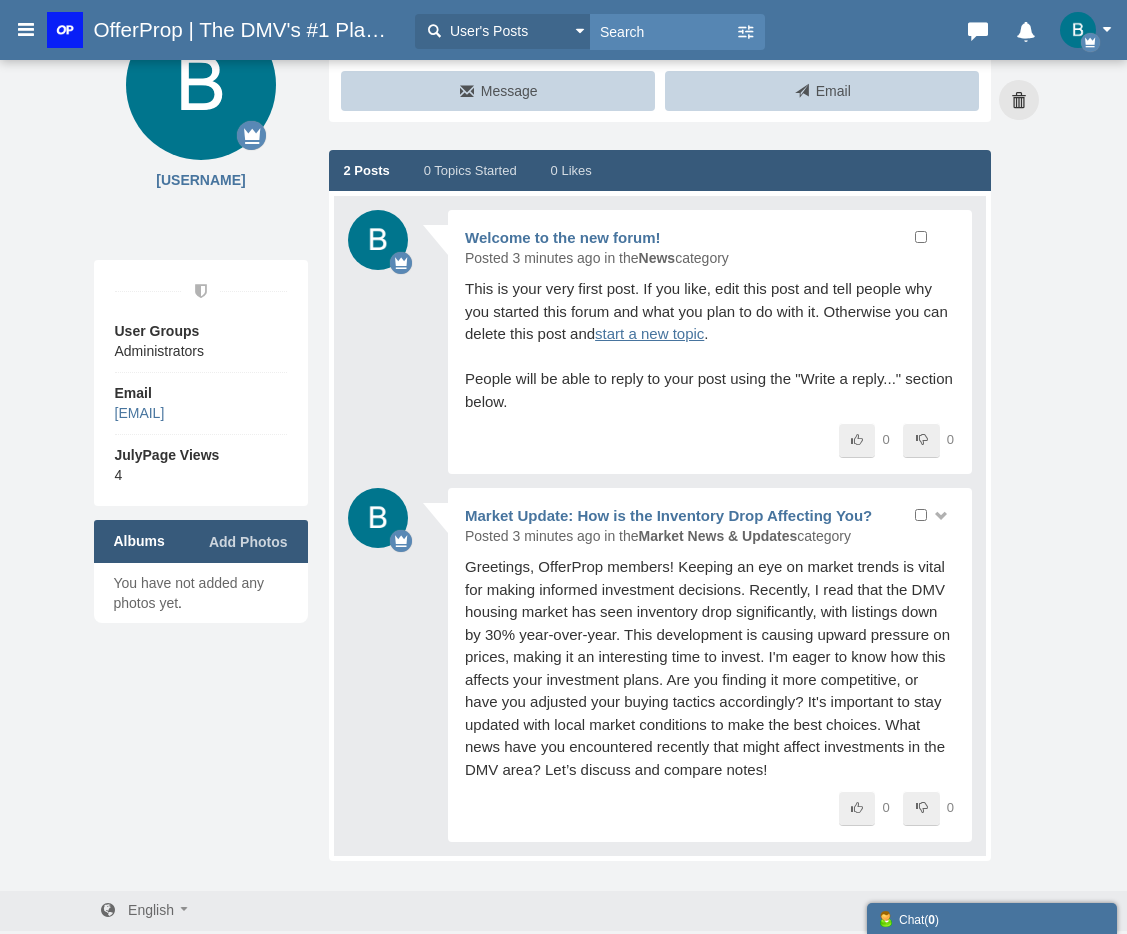 click at bounding box center (940, 516) 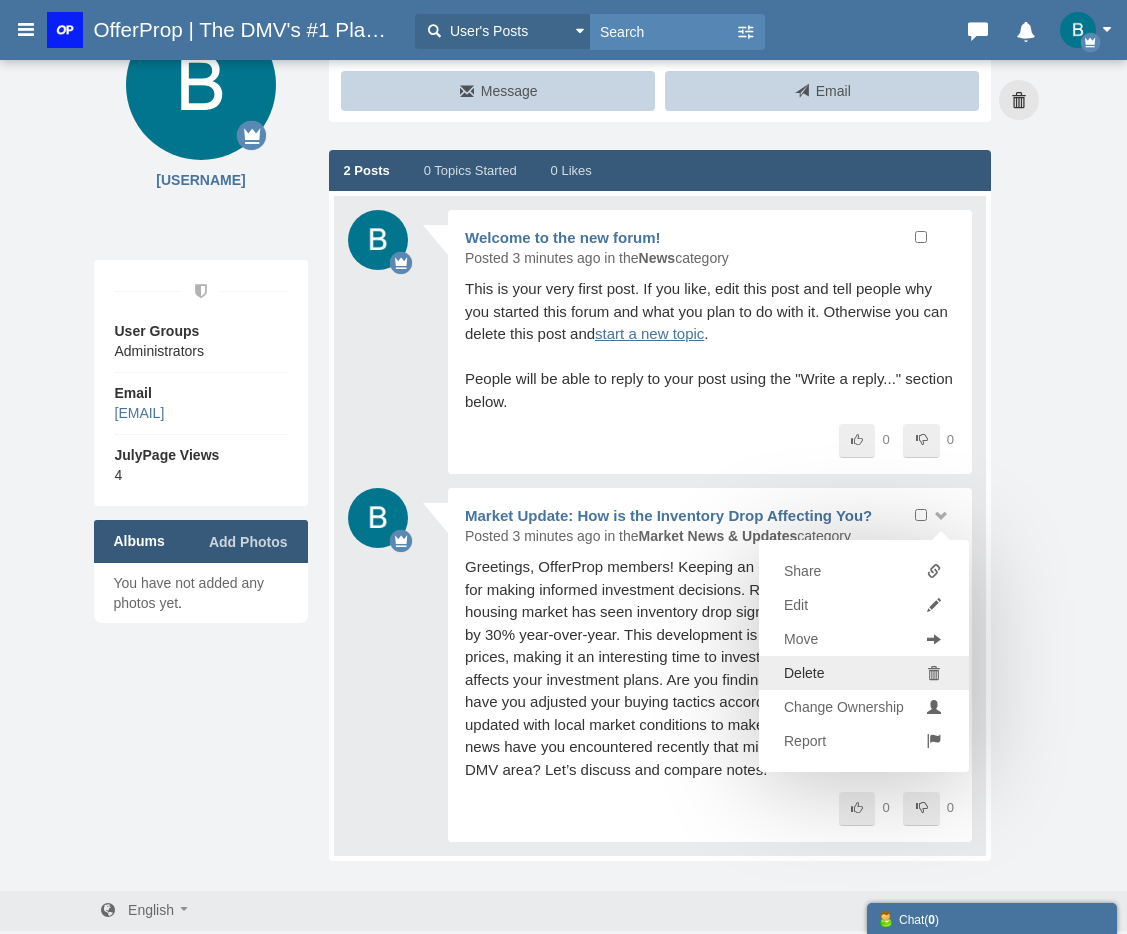 click on "Delete" at bounding box center [864, 673] 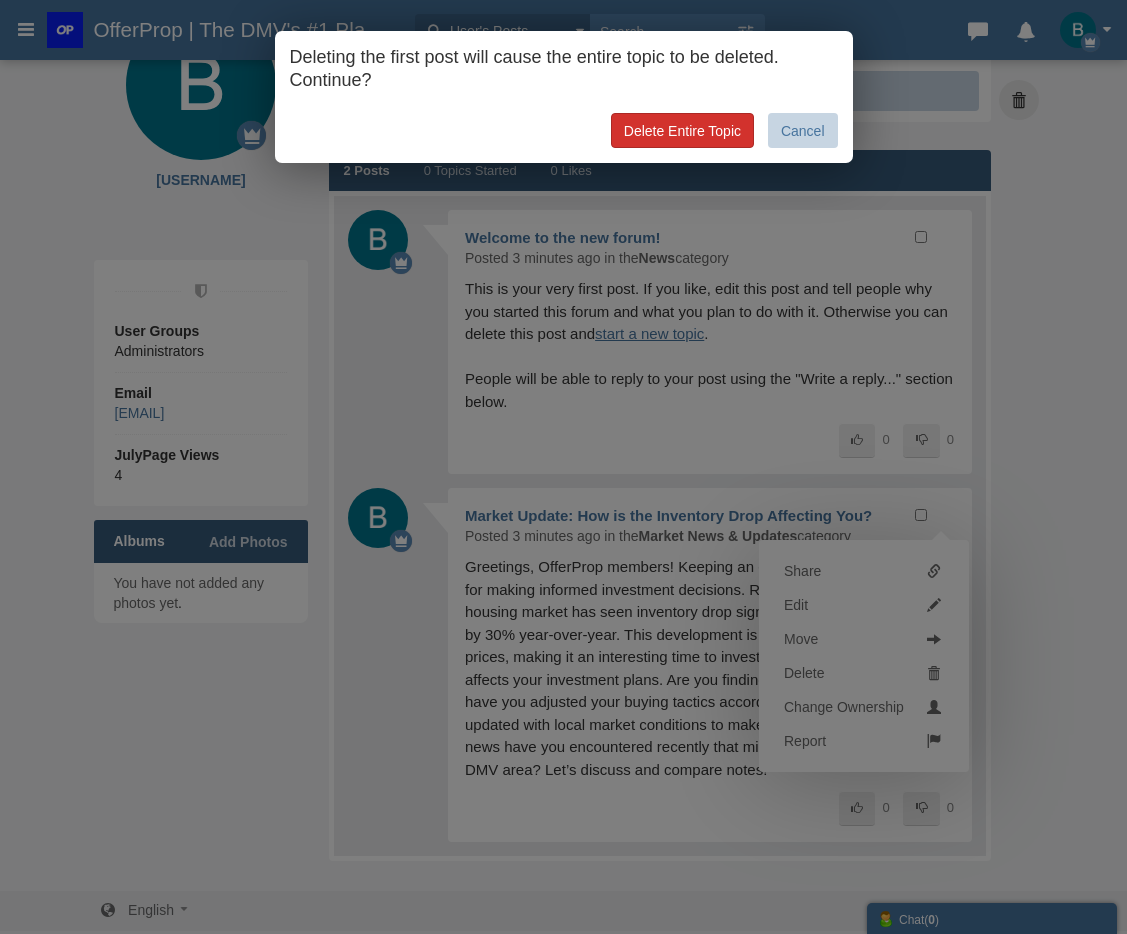 click on "Delete Entire Topic" at bounding box center [682, 130] 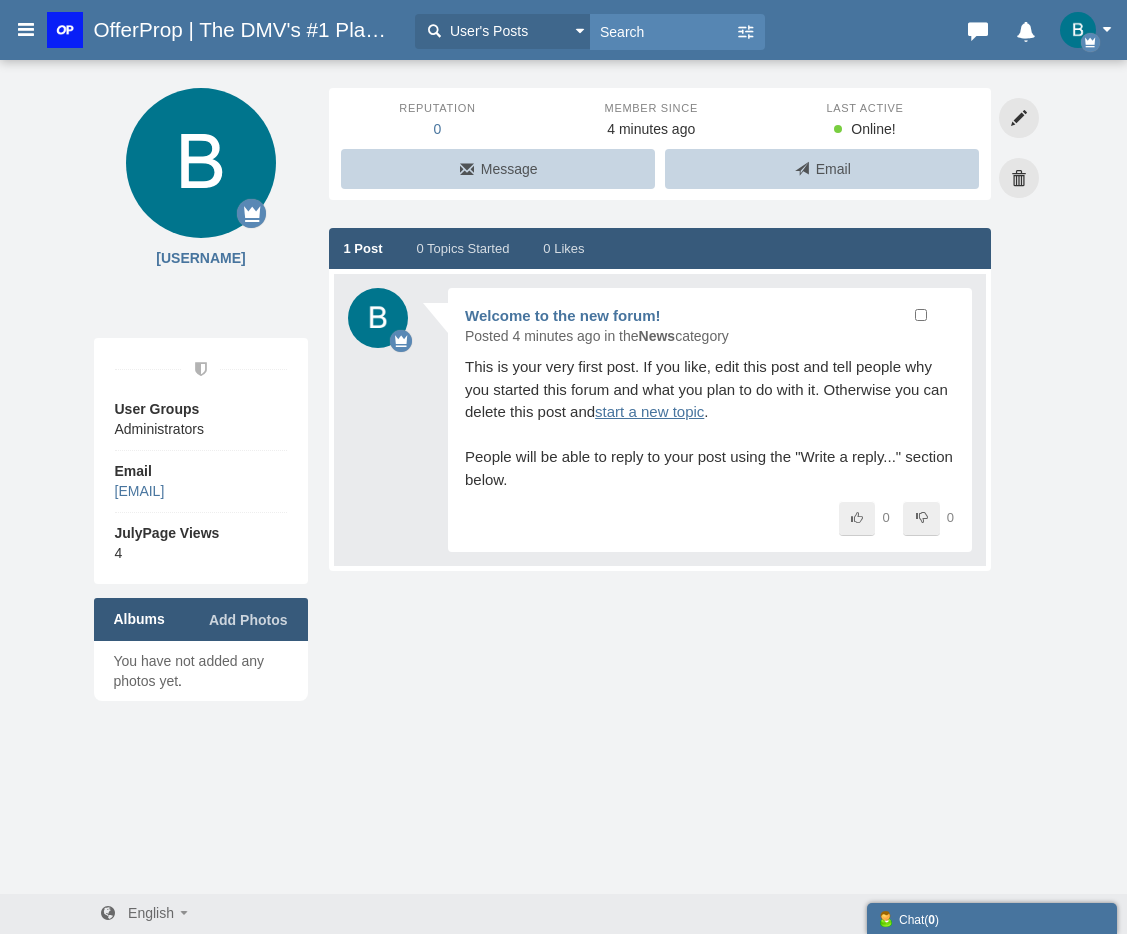 scroll, scrollTop: 0, scrollLeft: 0, axis: both 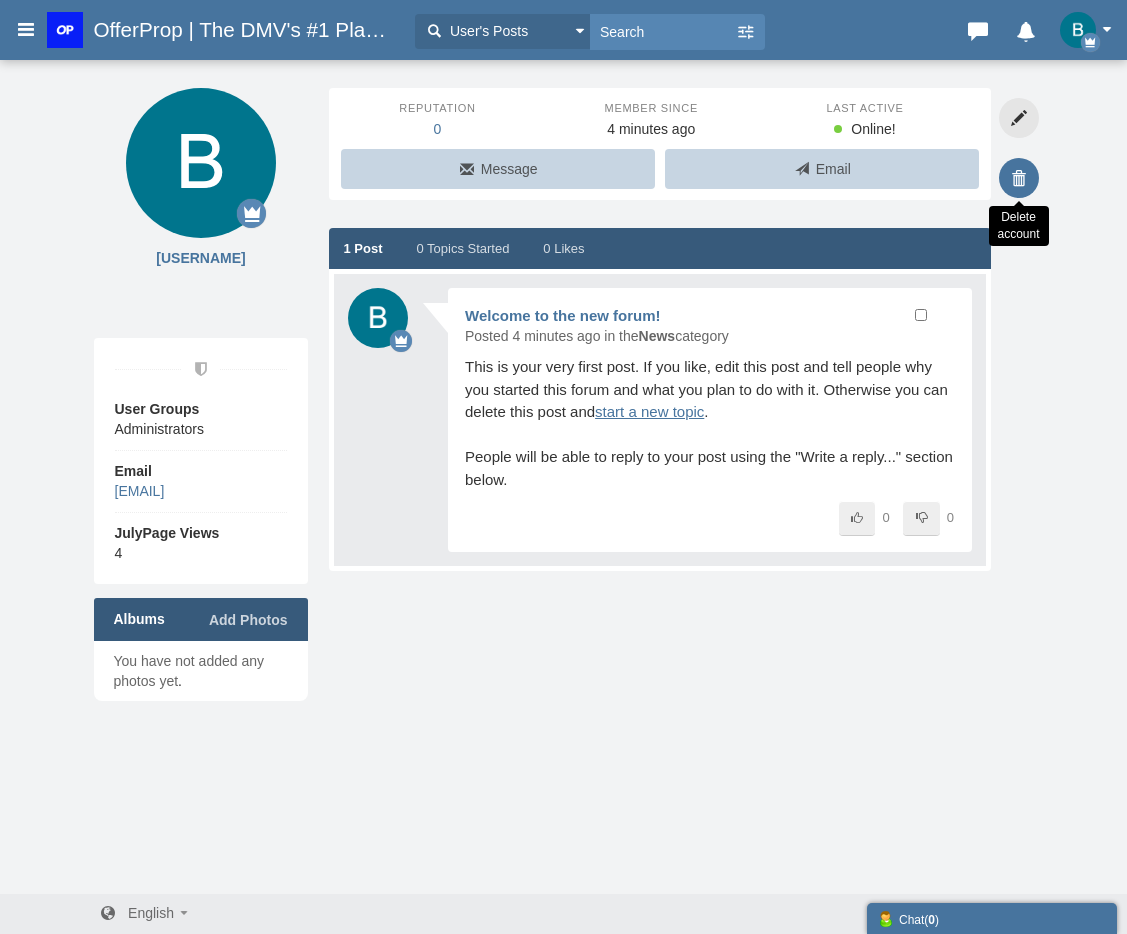click at bounding box center [1019, 178] 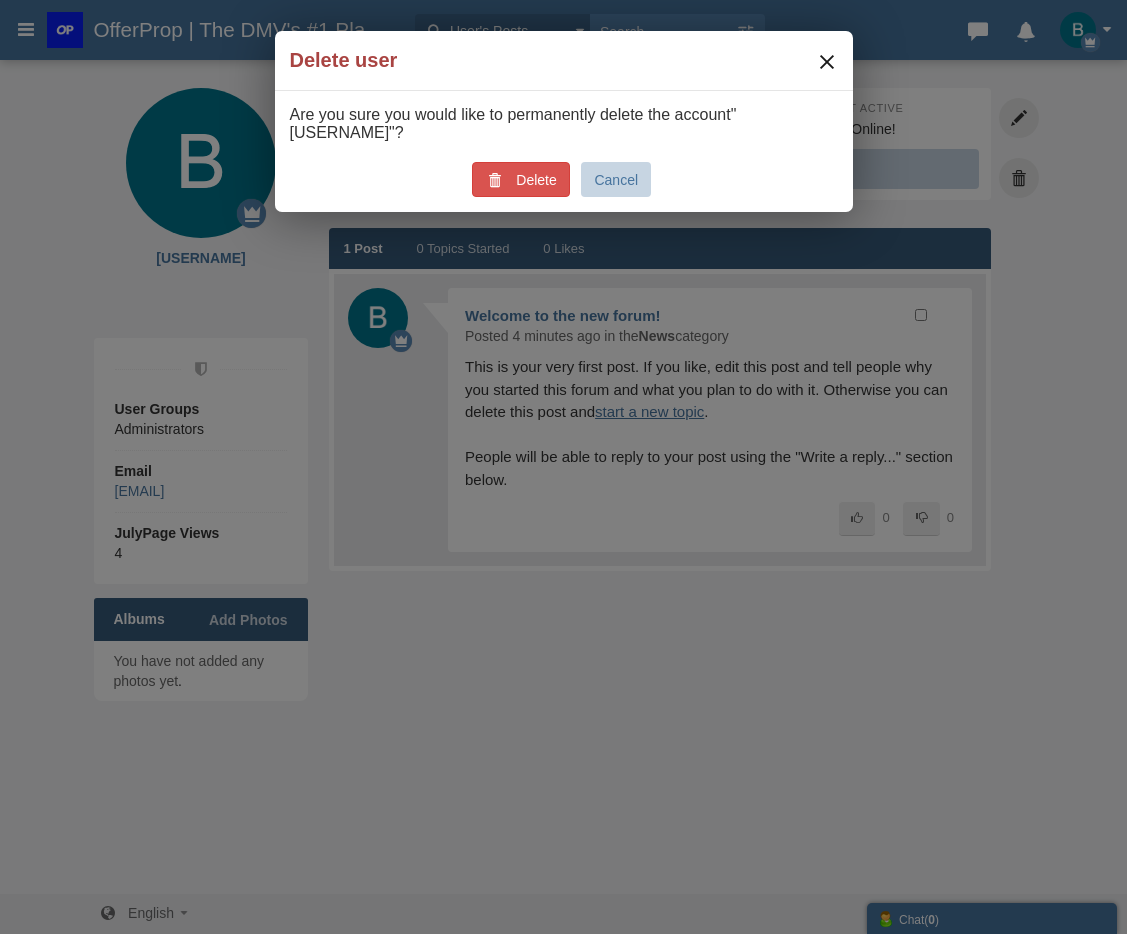 click on "×" at bounding box center (827, 62) 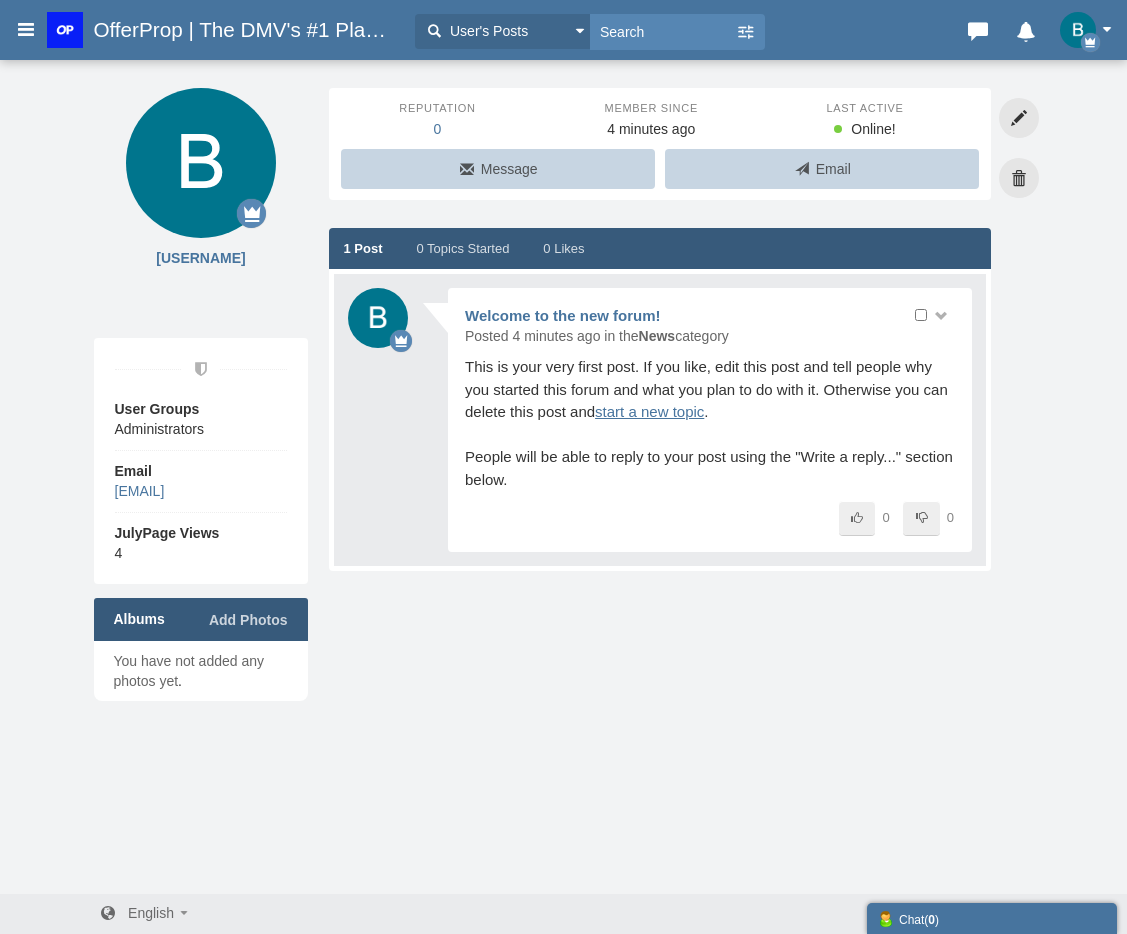 click on "Share
Edit
Move
Delete
Change Ownership
Report" at bounding box center (934, 315) 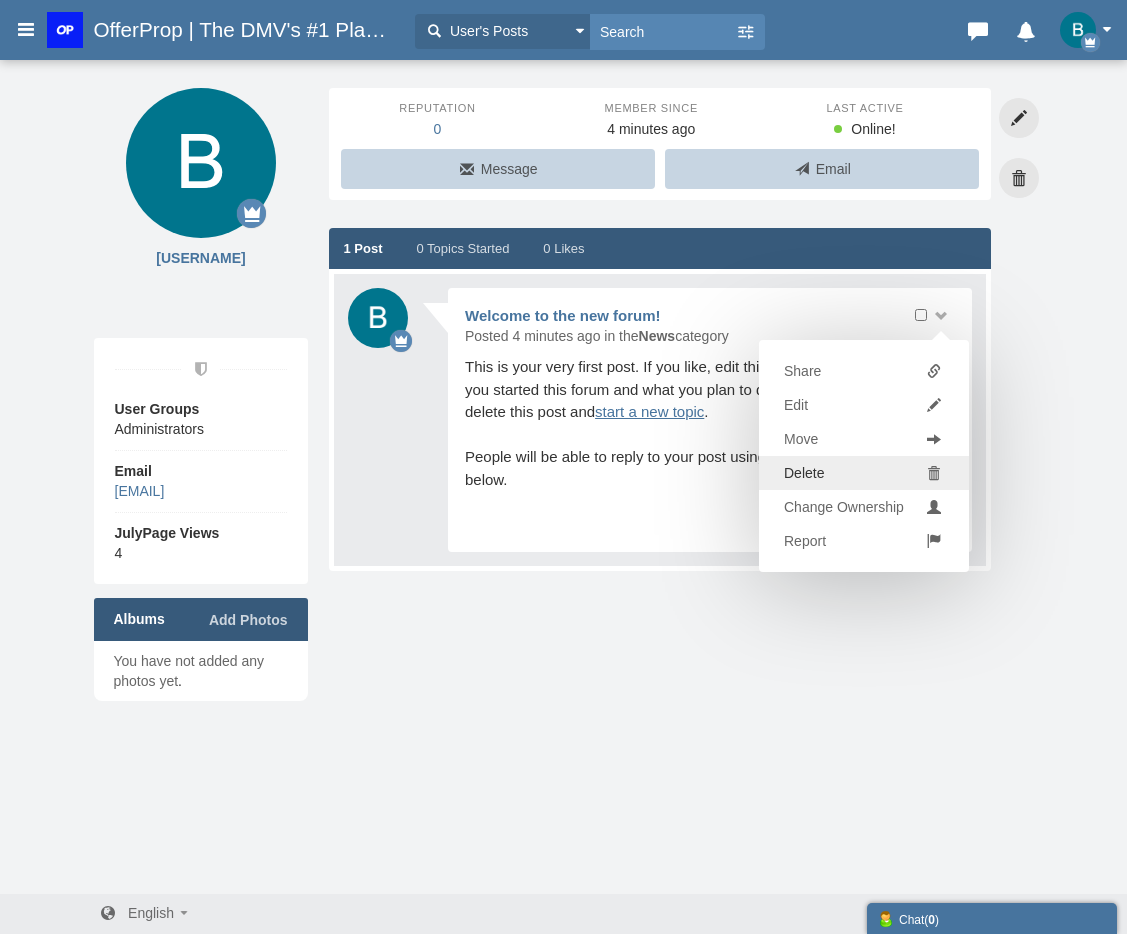 click on "Delete" at bounding box center [864, 473] 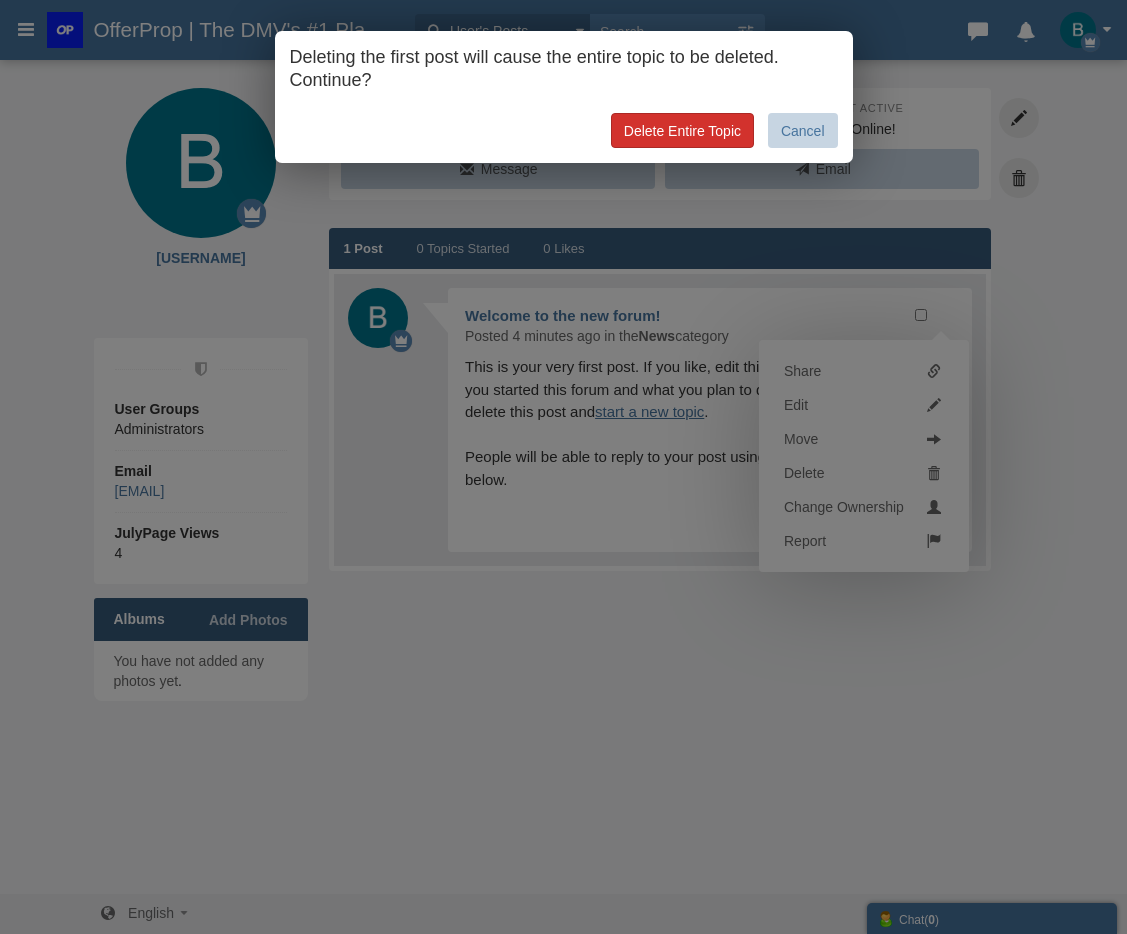 click on "Delete Entire Topic" at bounding box center [682, 130] 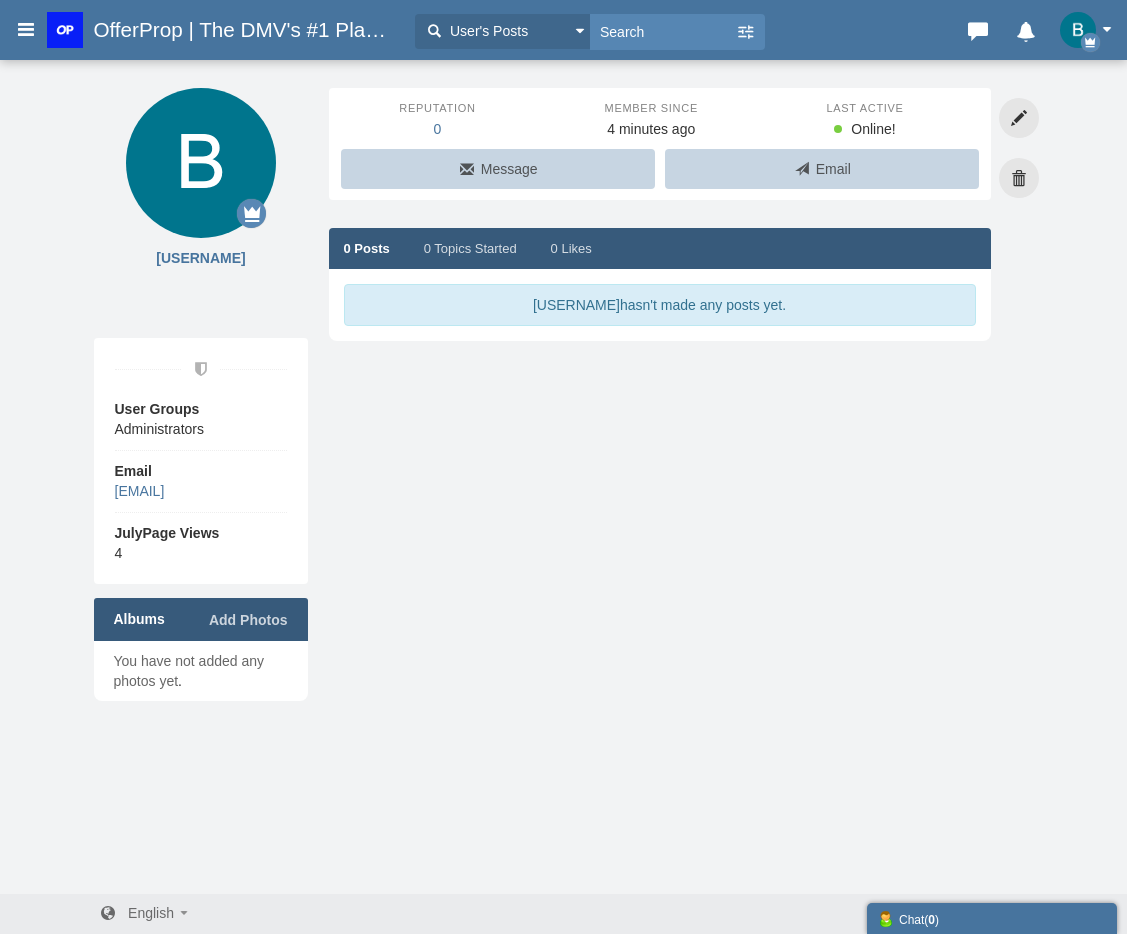 scroll, scrollTop: 0, scrollLeft: 0, axis: both 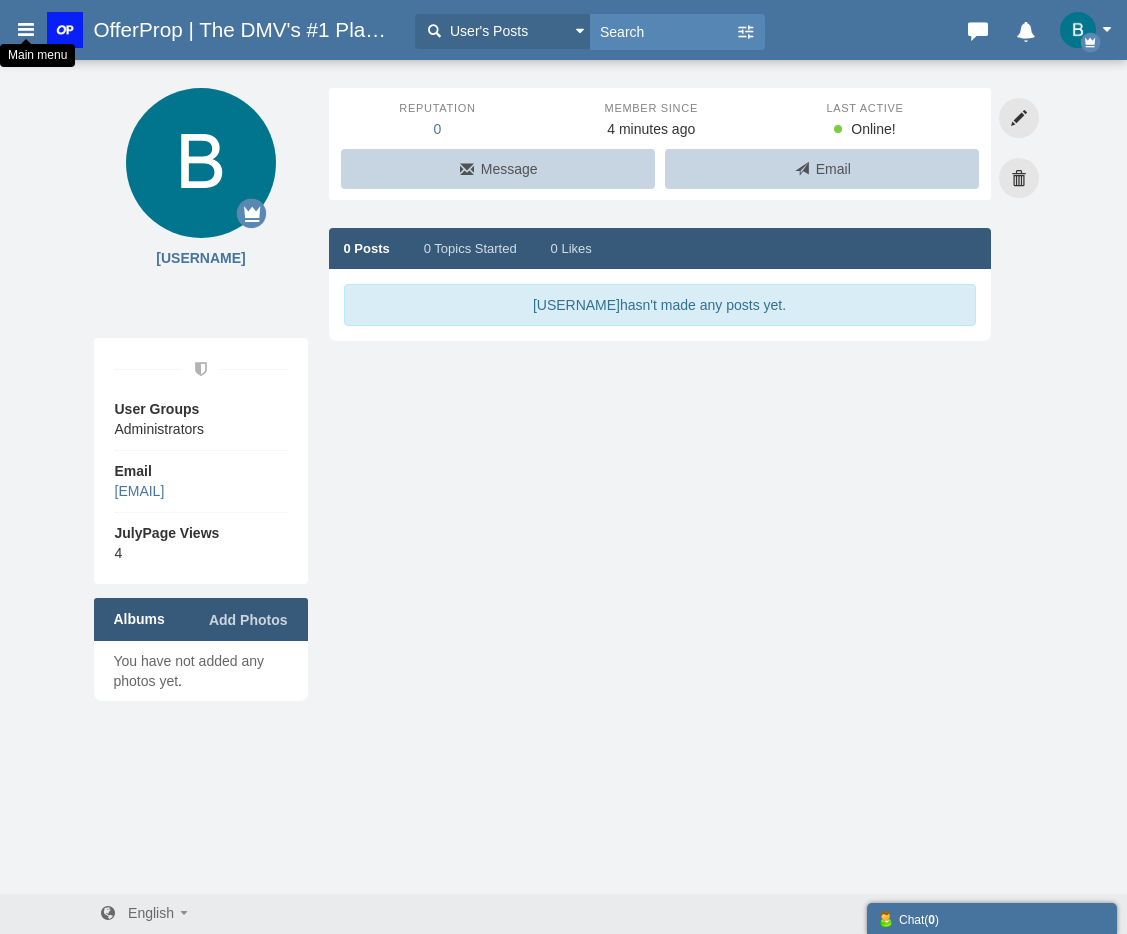 click at bounding box center (26, 29) 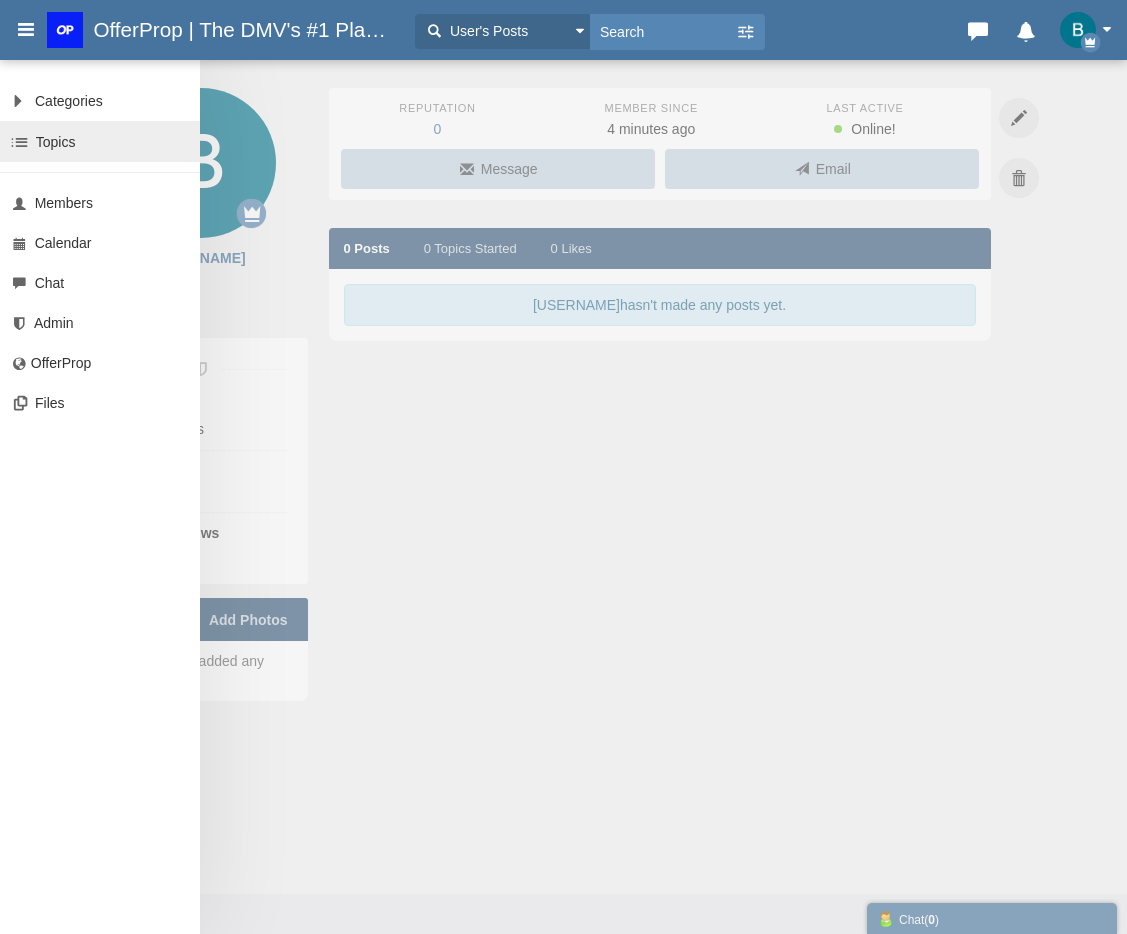 click on "Topics" at bounding box center (100, 141) 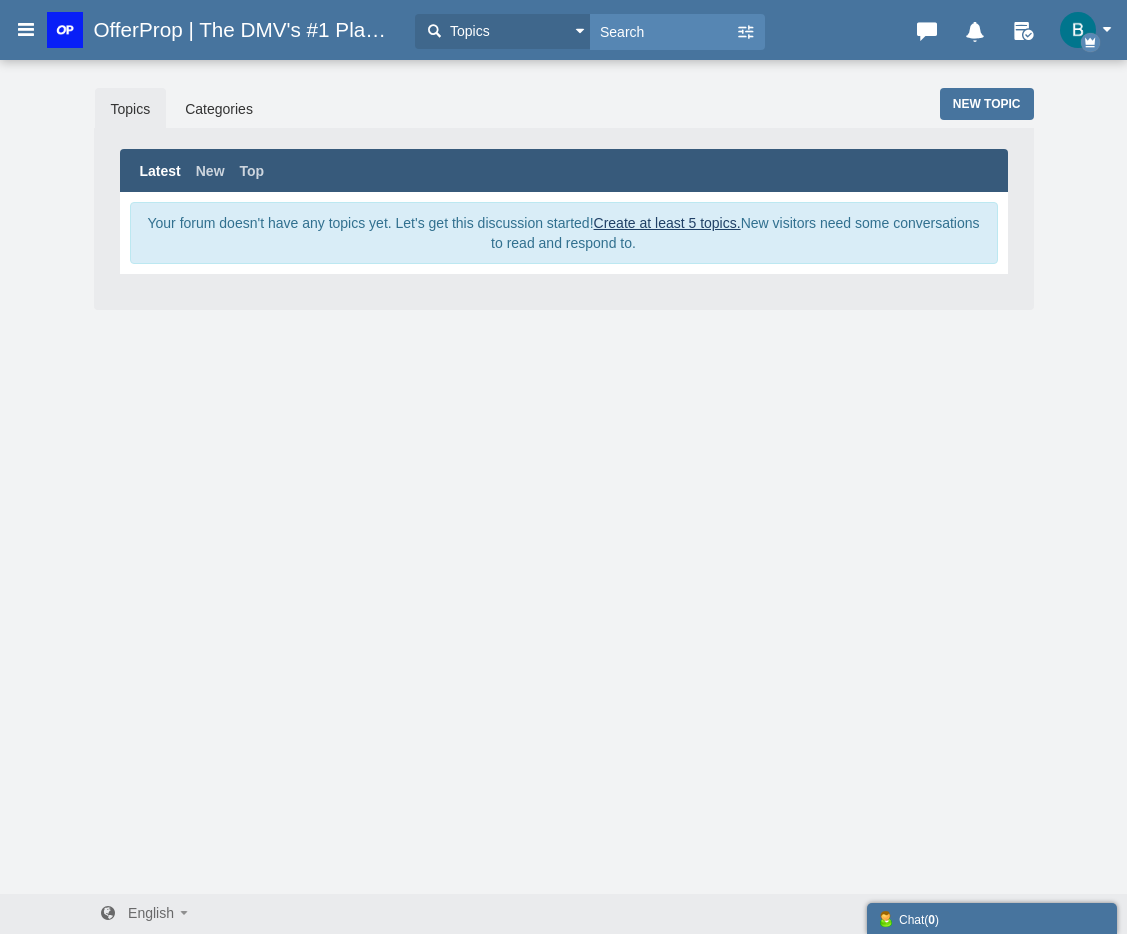 scroll, scrollTop: 0, scrollLeft: 0, axis: both 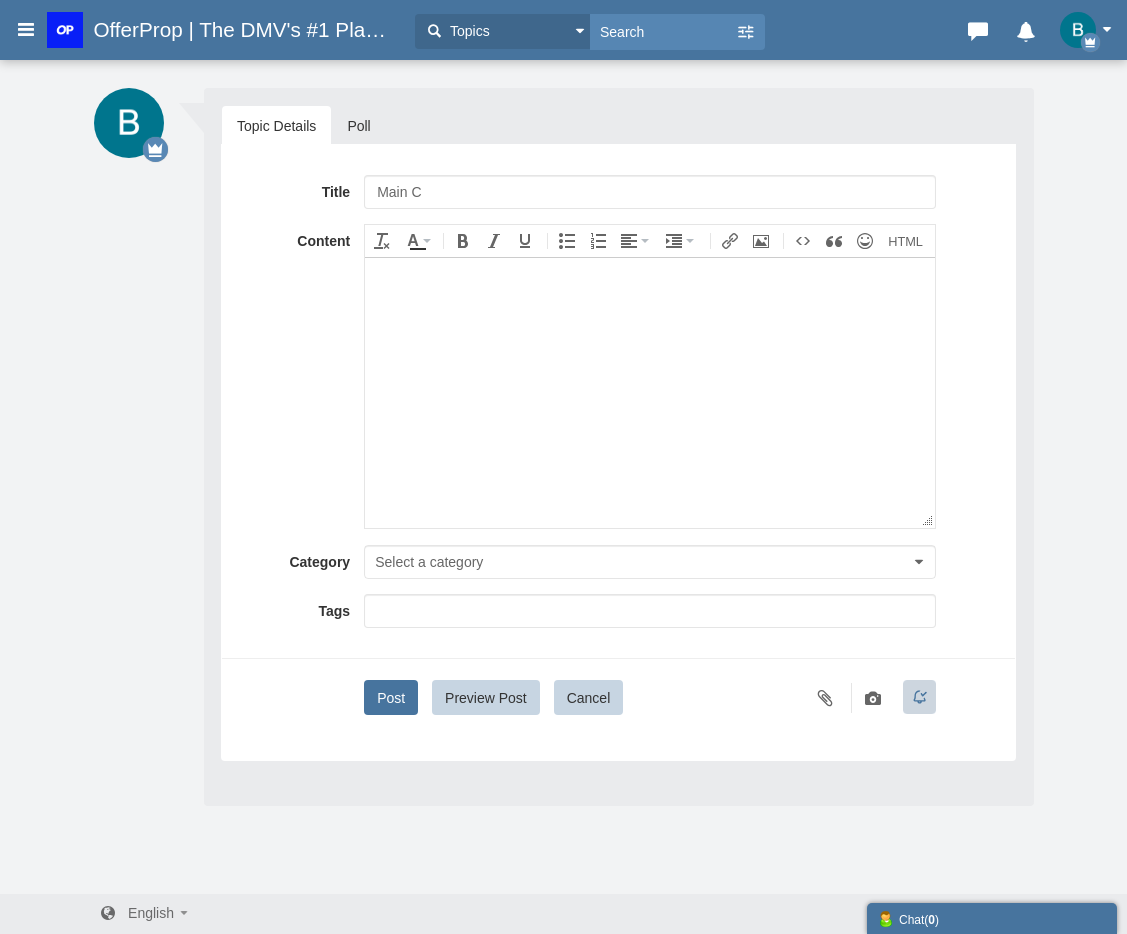 type on "Main C" 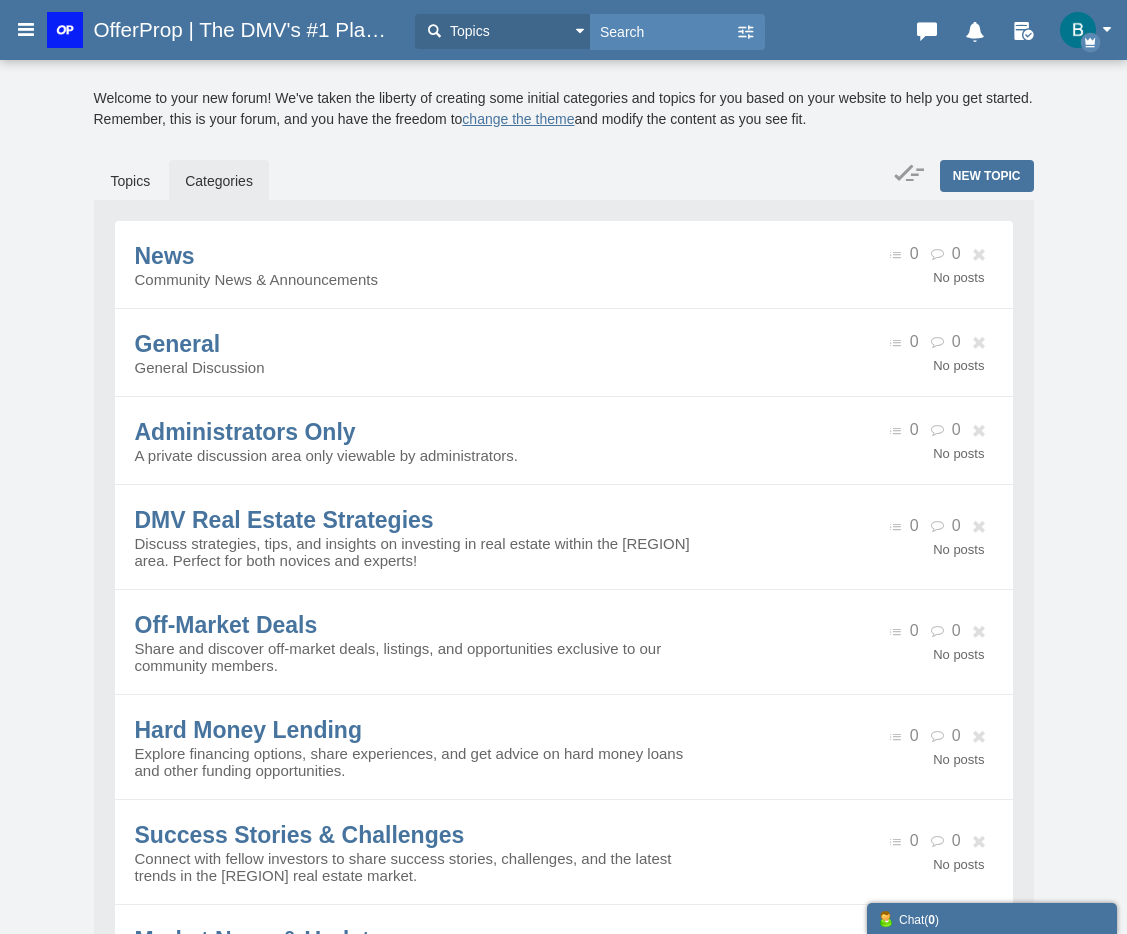 scroll, scrollTop: 0, scrollLeft: 0, axis: both 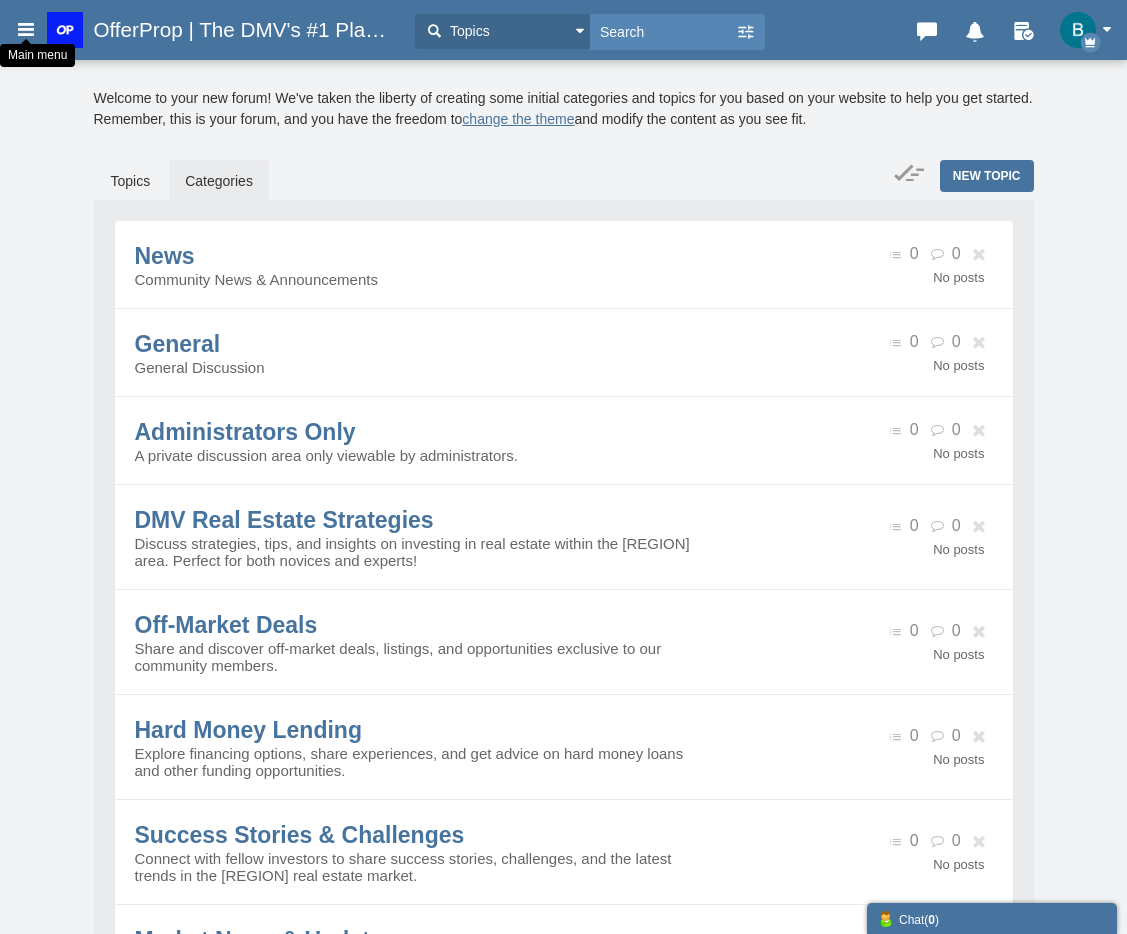 click at bounding box center (26, 29) 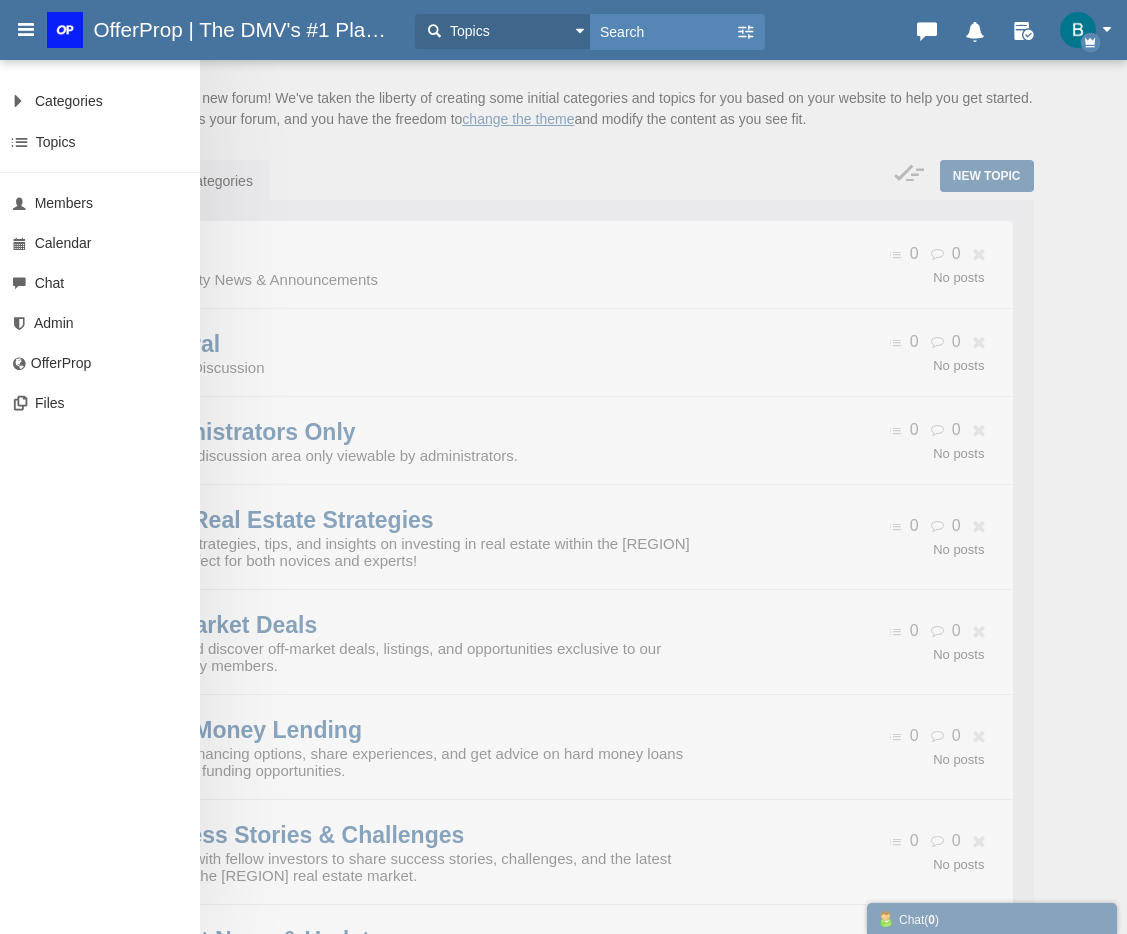 click on "Categories
All Categories Categories
News
General
Administrators Only
DMV Real Estate Strategies
Off-Market Deals
Hard Money Lending
Success Stories & Challenges
Market News & Updates
Topics
Search
Members
Calendar
Chat
Admin
OfferProp
Files
New Topic" at bounding box center (563, 467) 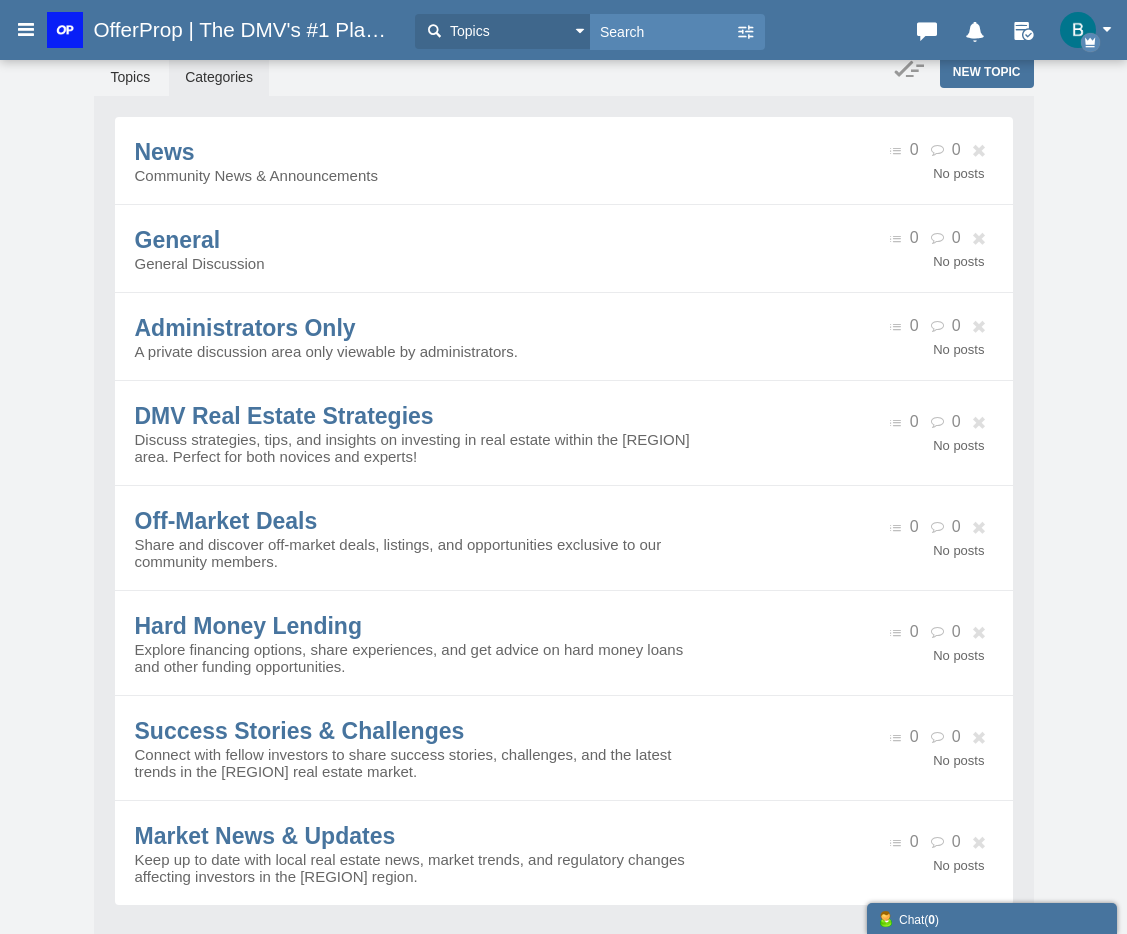 scroll, scrollTop: 116, scrollLeft: 0, axis: vertical 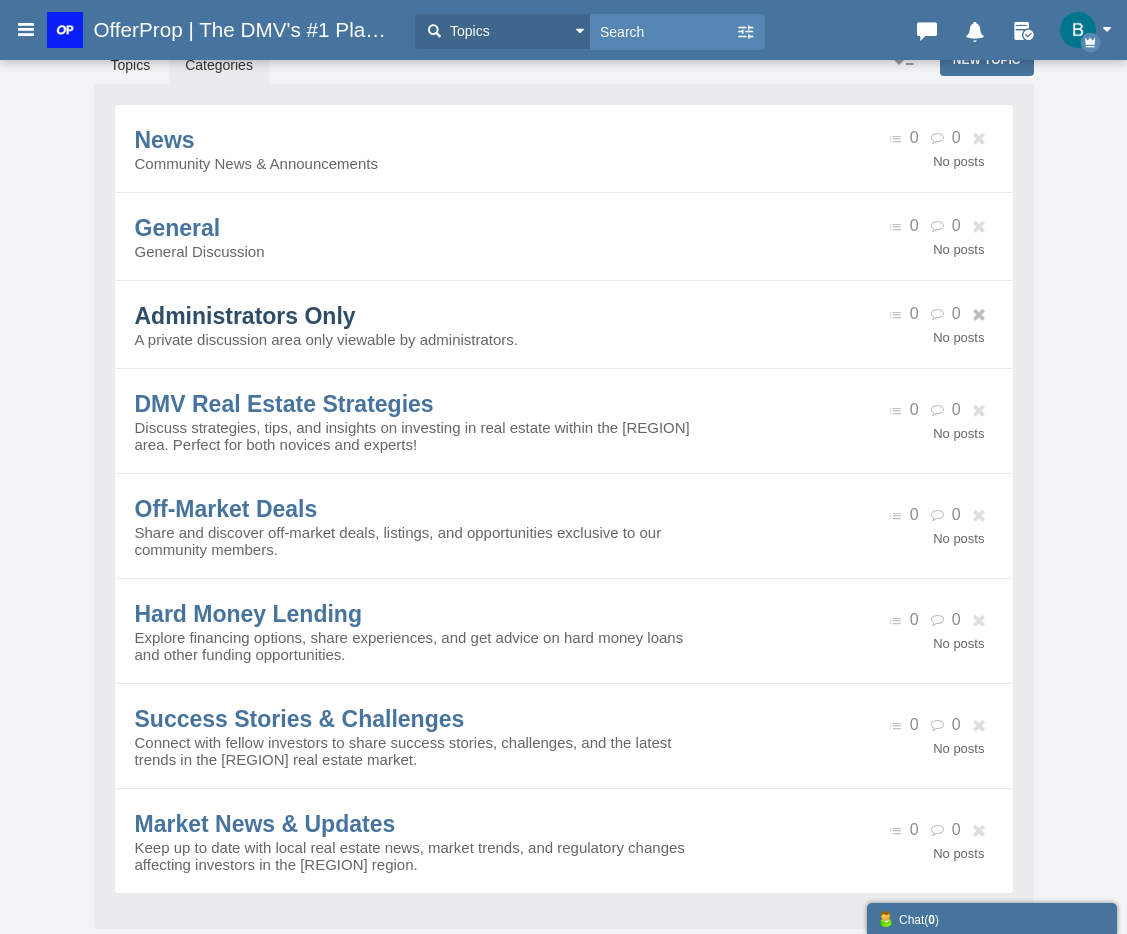 click on "Administrators Only" at bounding box center [245, 316] 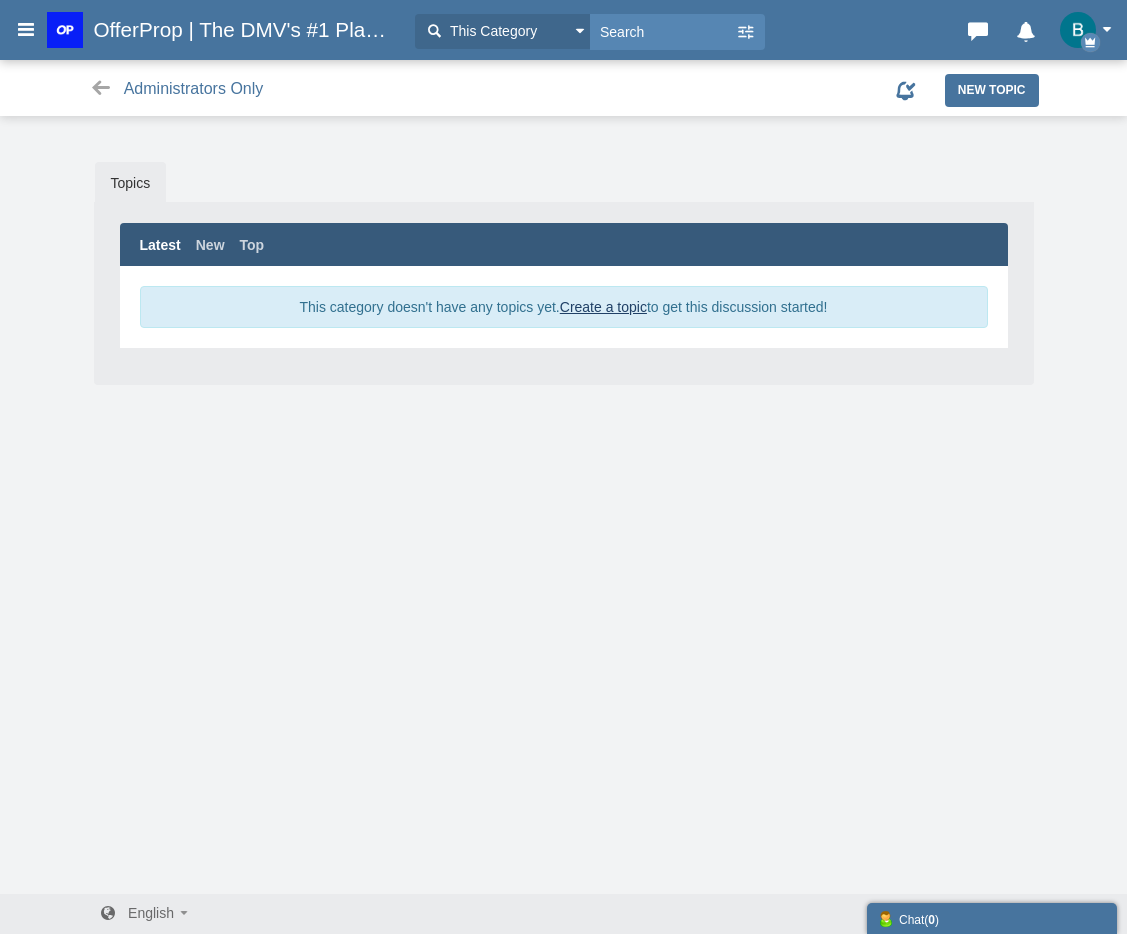 scroll, scrollTop: 0, scrollLeft: 0, axis: both 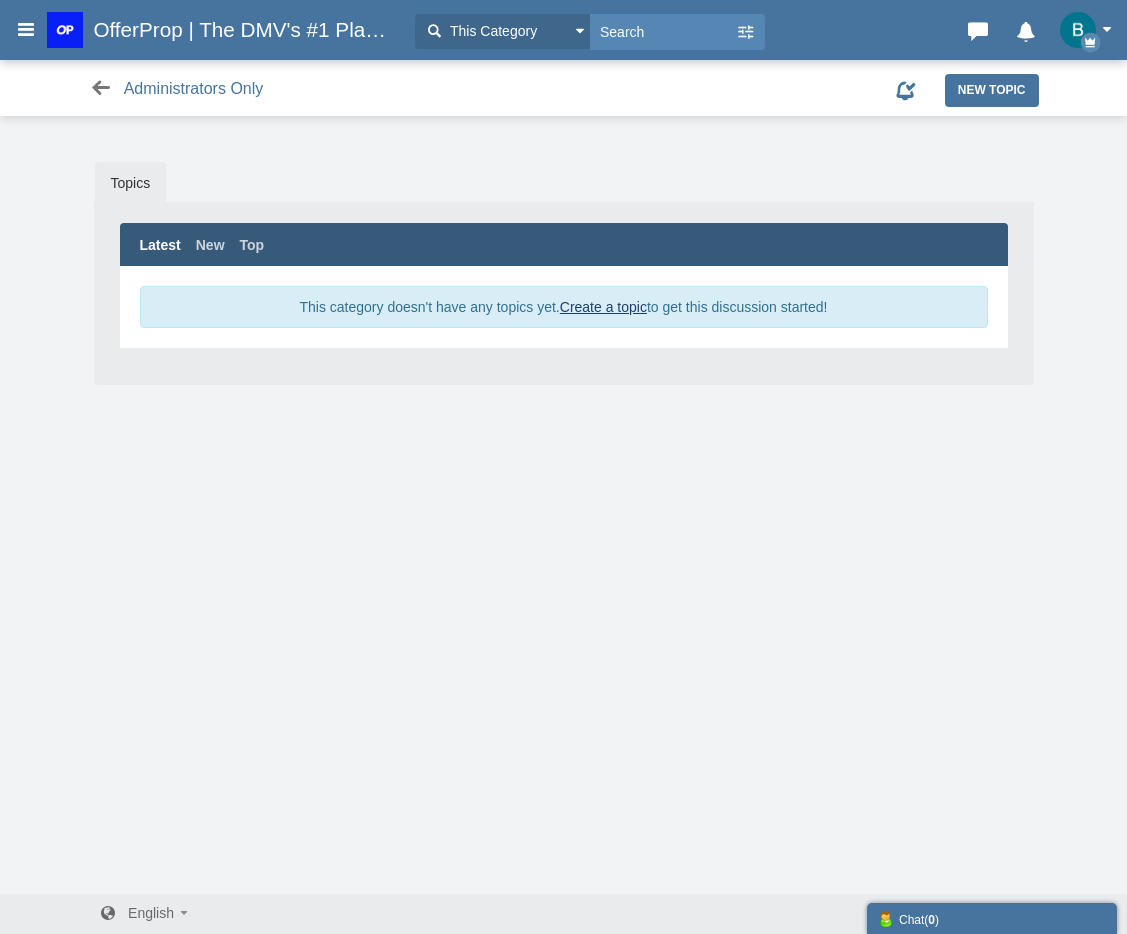 click at bounding box center (101, 88) 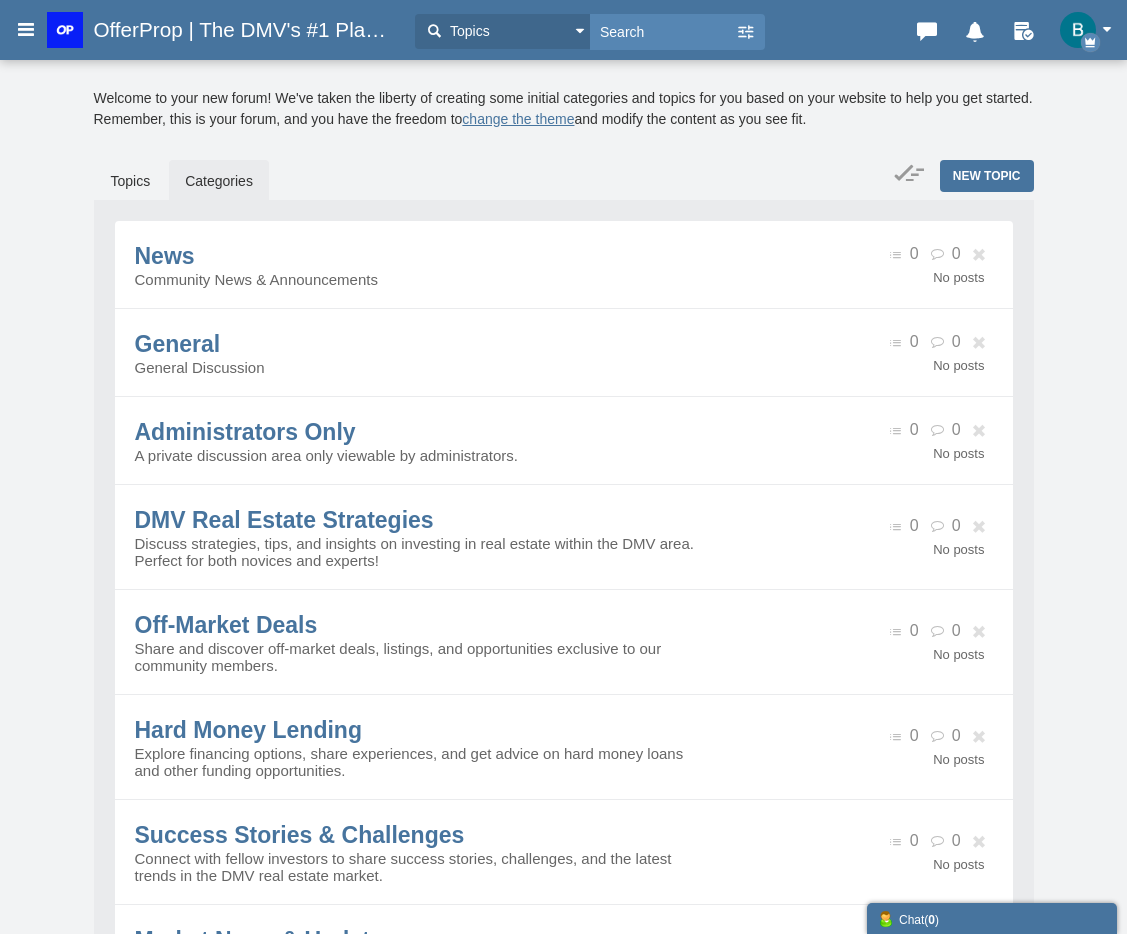 scroll, scrollTop: 116, scrollLeft: 0, axis: vertical 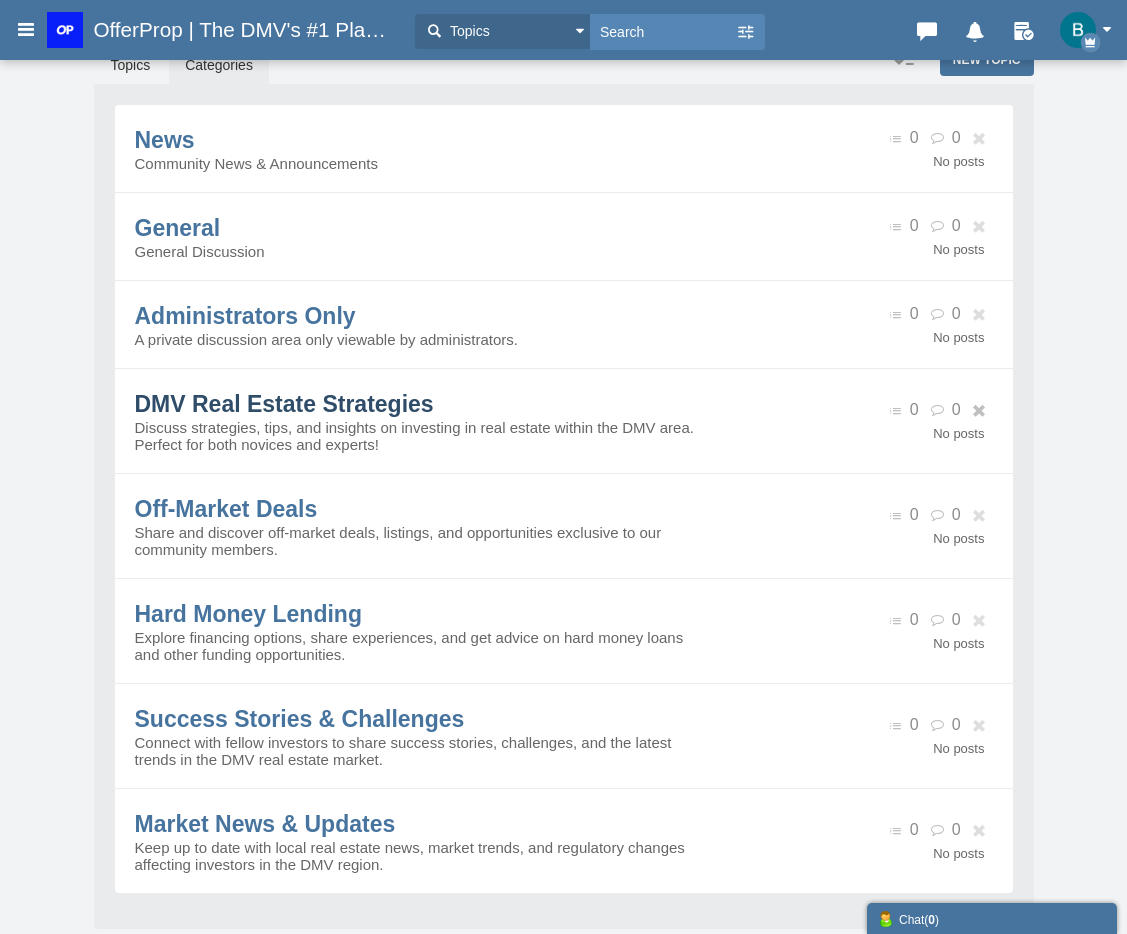 click on "DMV Real Estate Strategies" at bounding box center [284, 404] 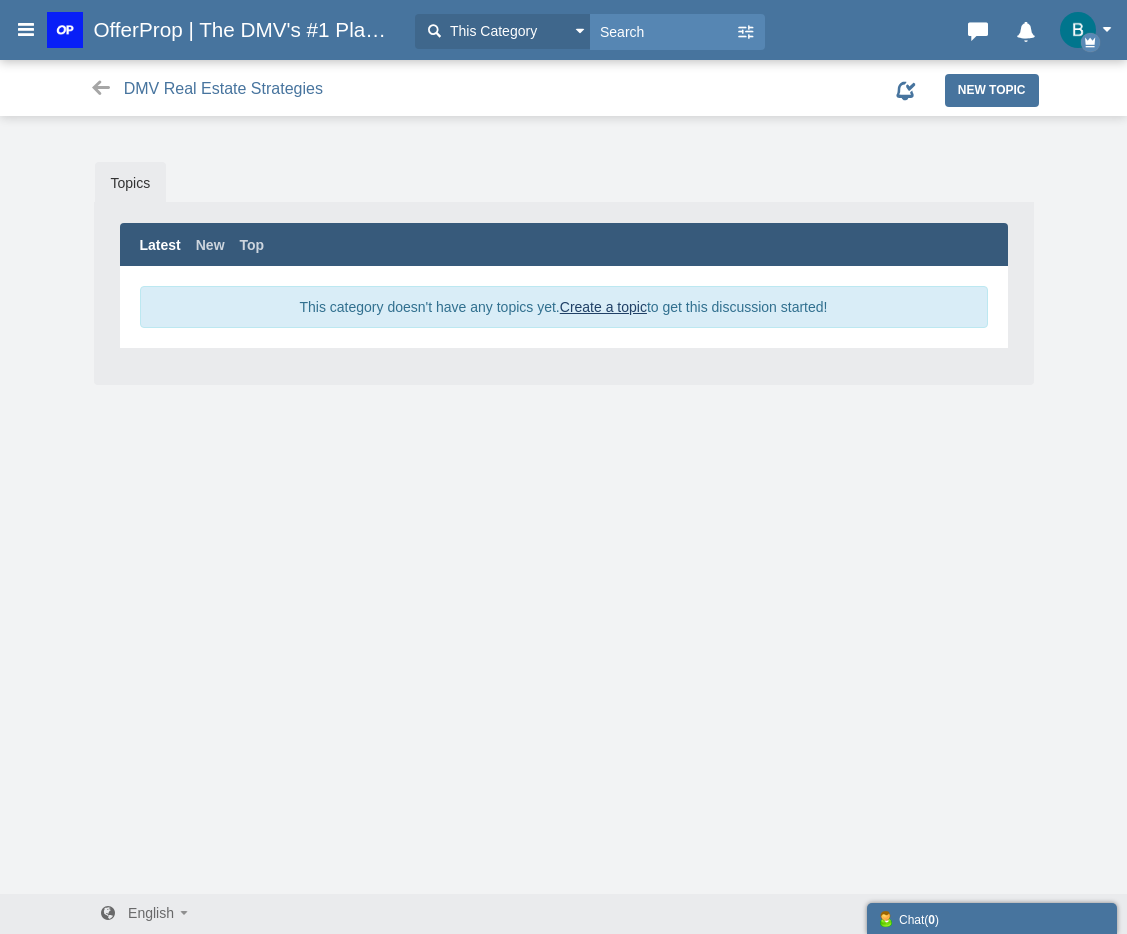 scroll, scrollTop: 0, scrollLeft: 0, axis: both 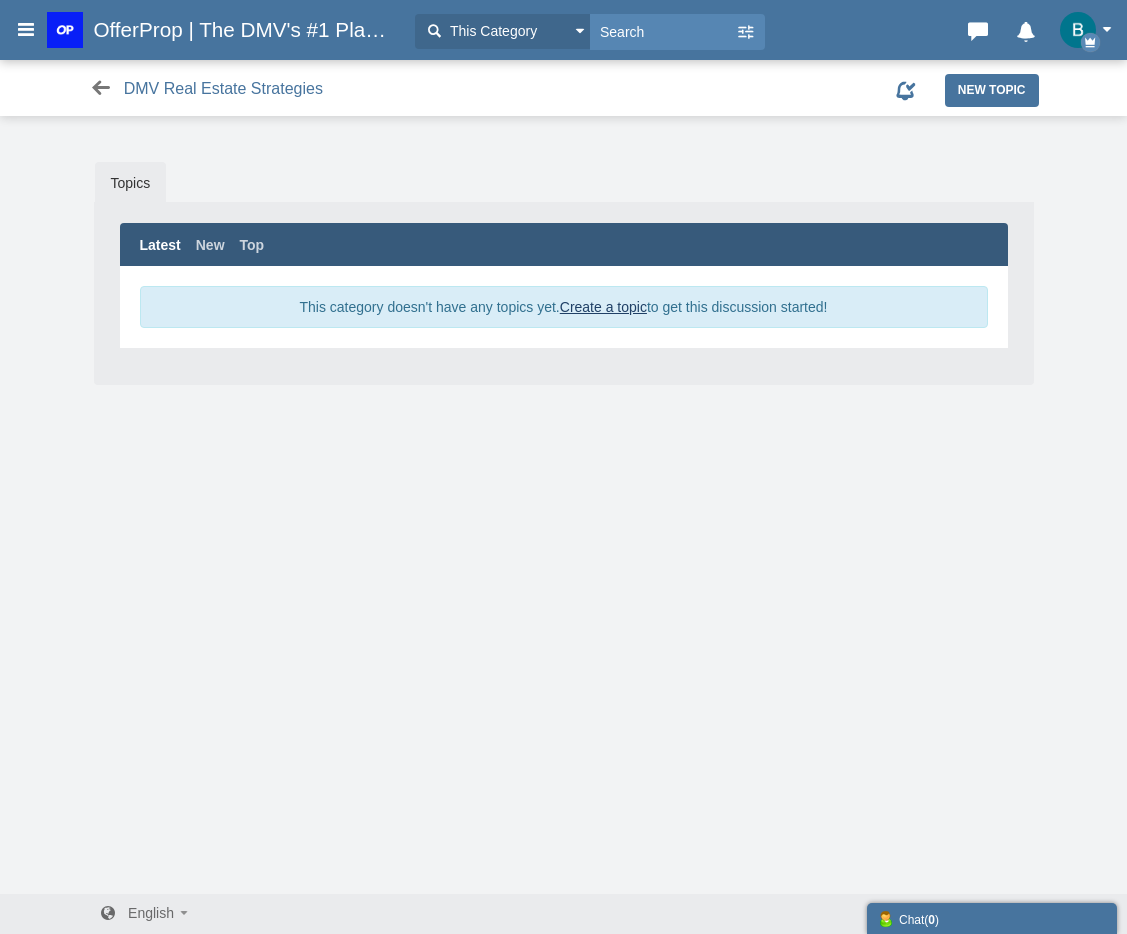 click at bounding box center (101, 88) 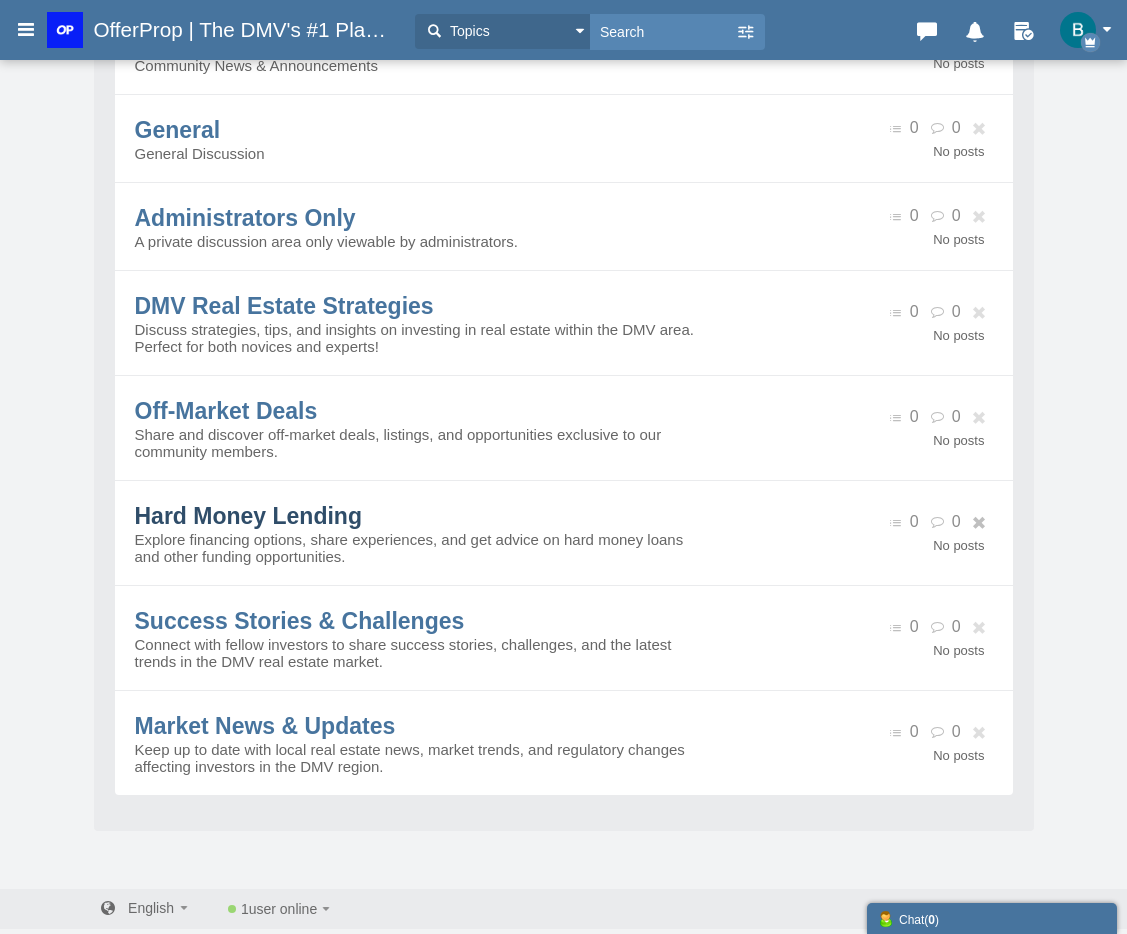 scroll, scrollTop: 0, scrollLeft: 0, axis: both 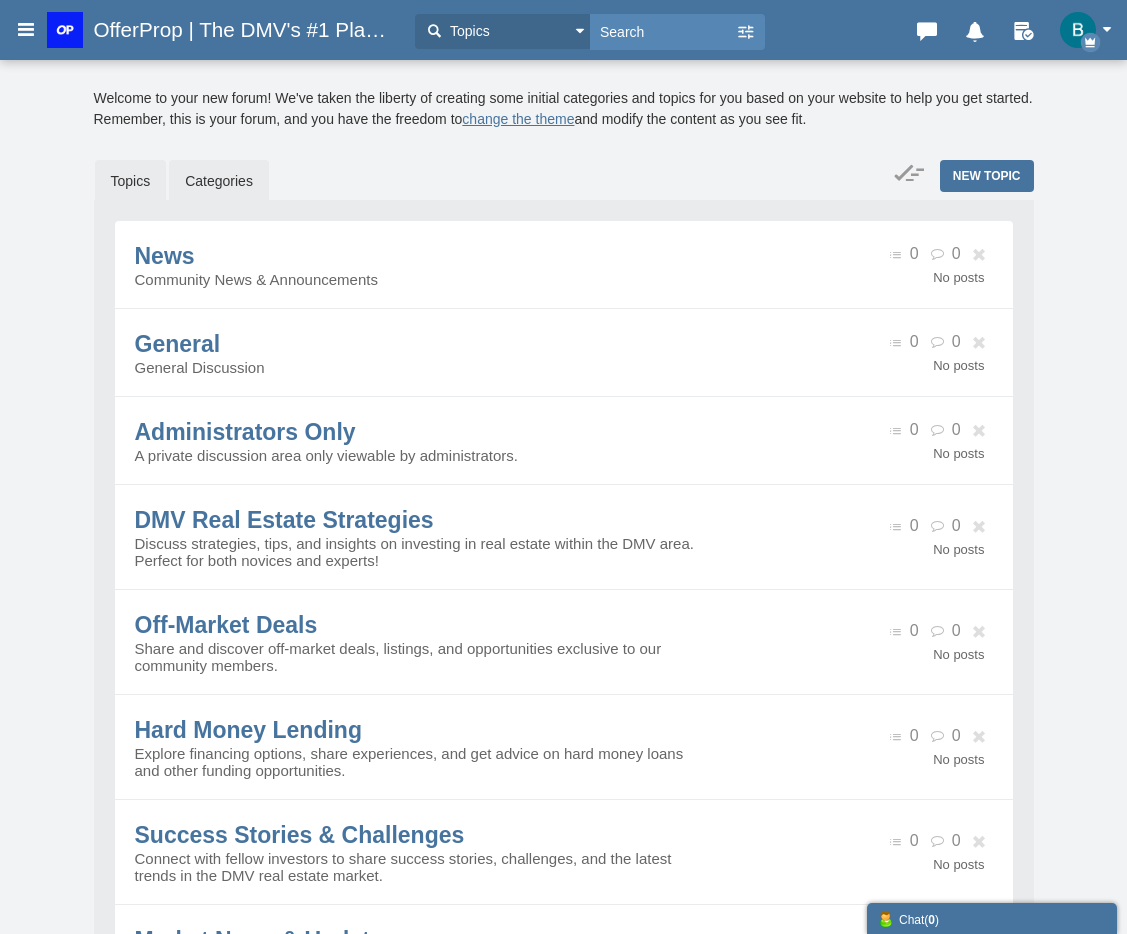 click on "Topics" at bounding box center (131, 181) 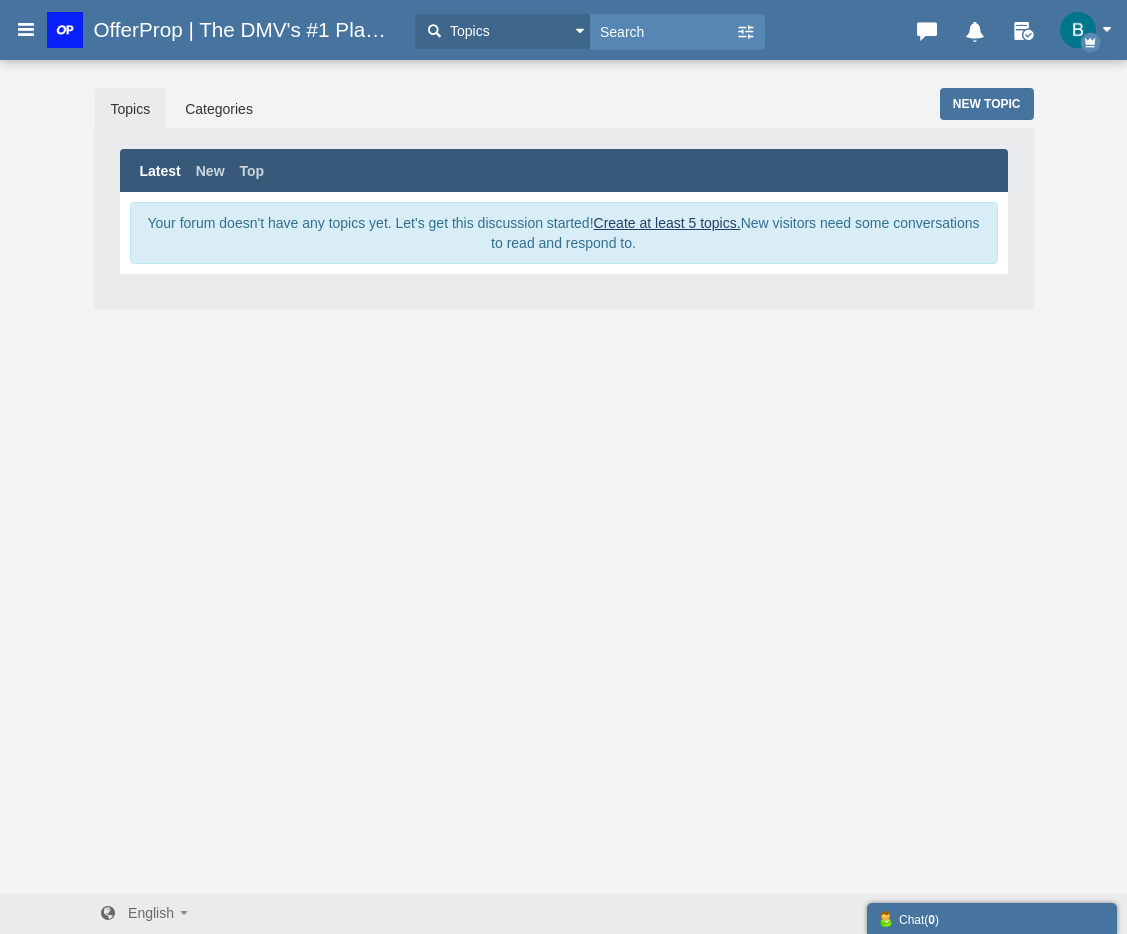 scroll, scrollTop: 0, scrollLeft: 0, axis: both 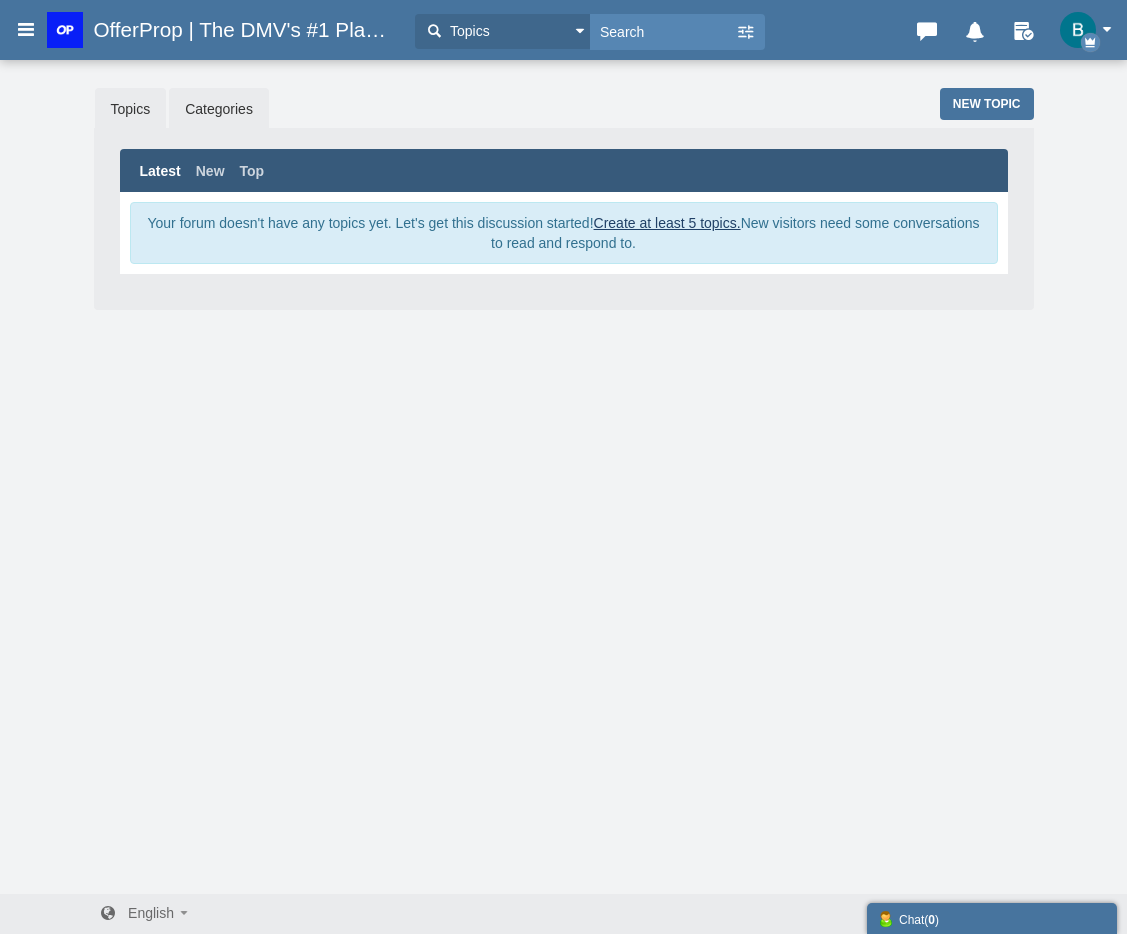 click on "Categories" at bounding box center [219, 109] 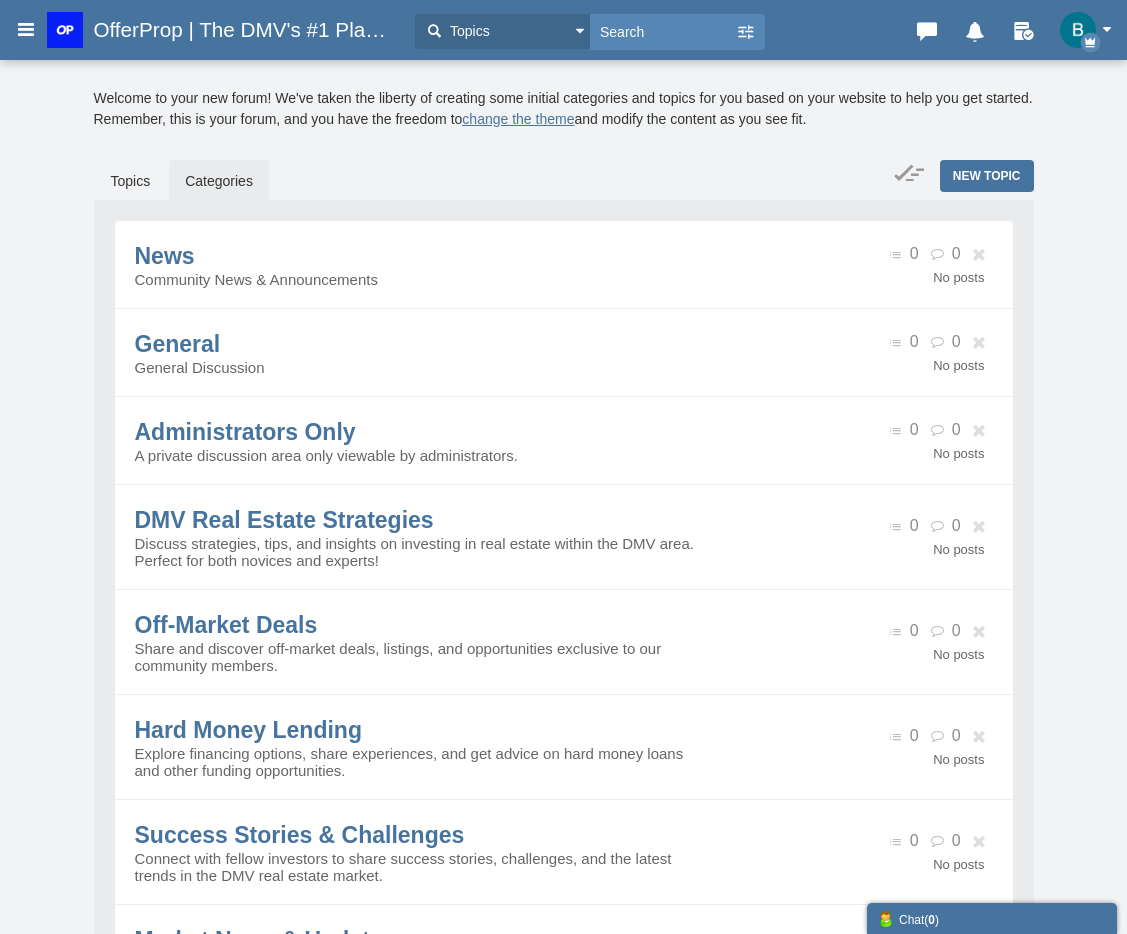 scroll, scrollTop: 0, scrollLeft: 0, axis: both 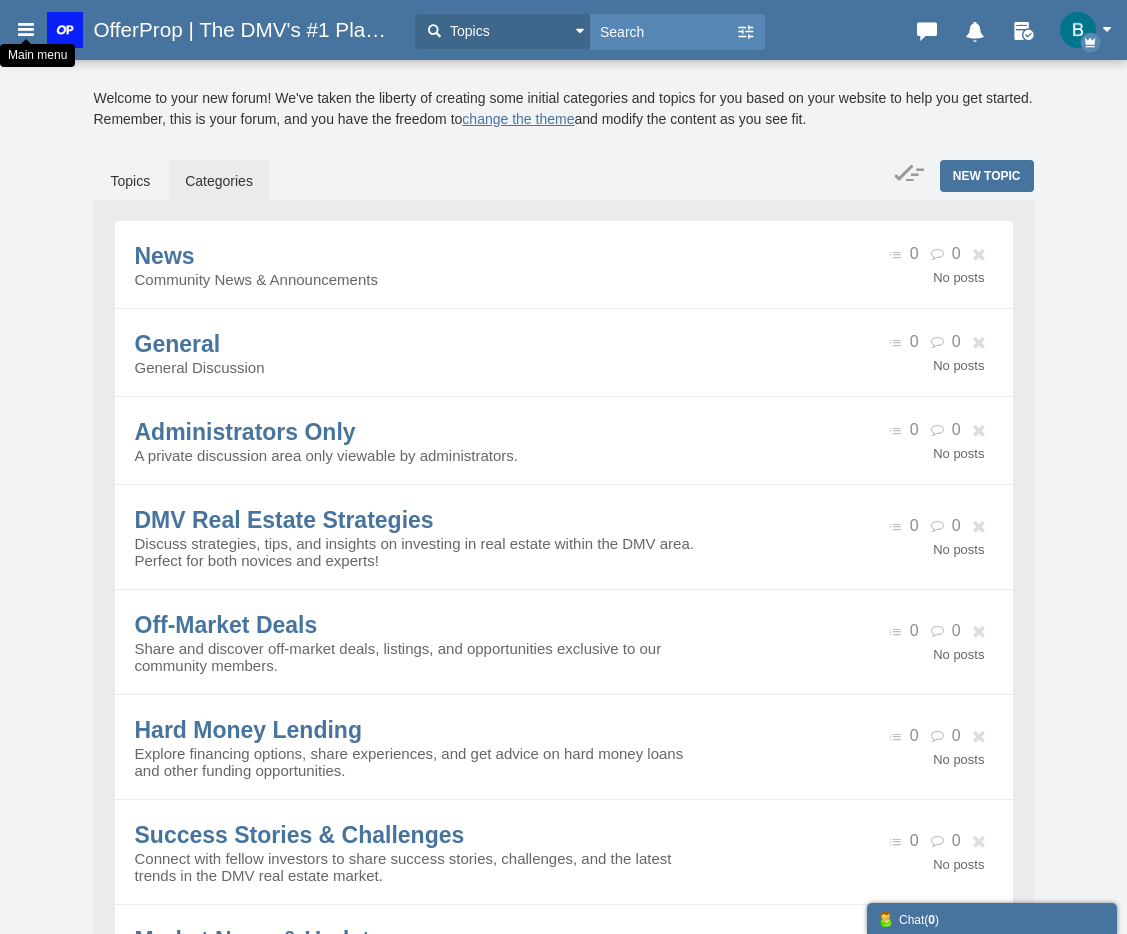 click at bounding box center (26, 29) 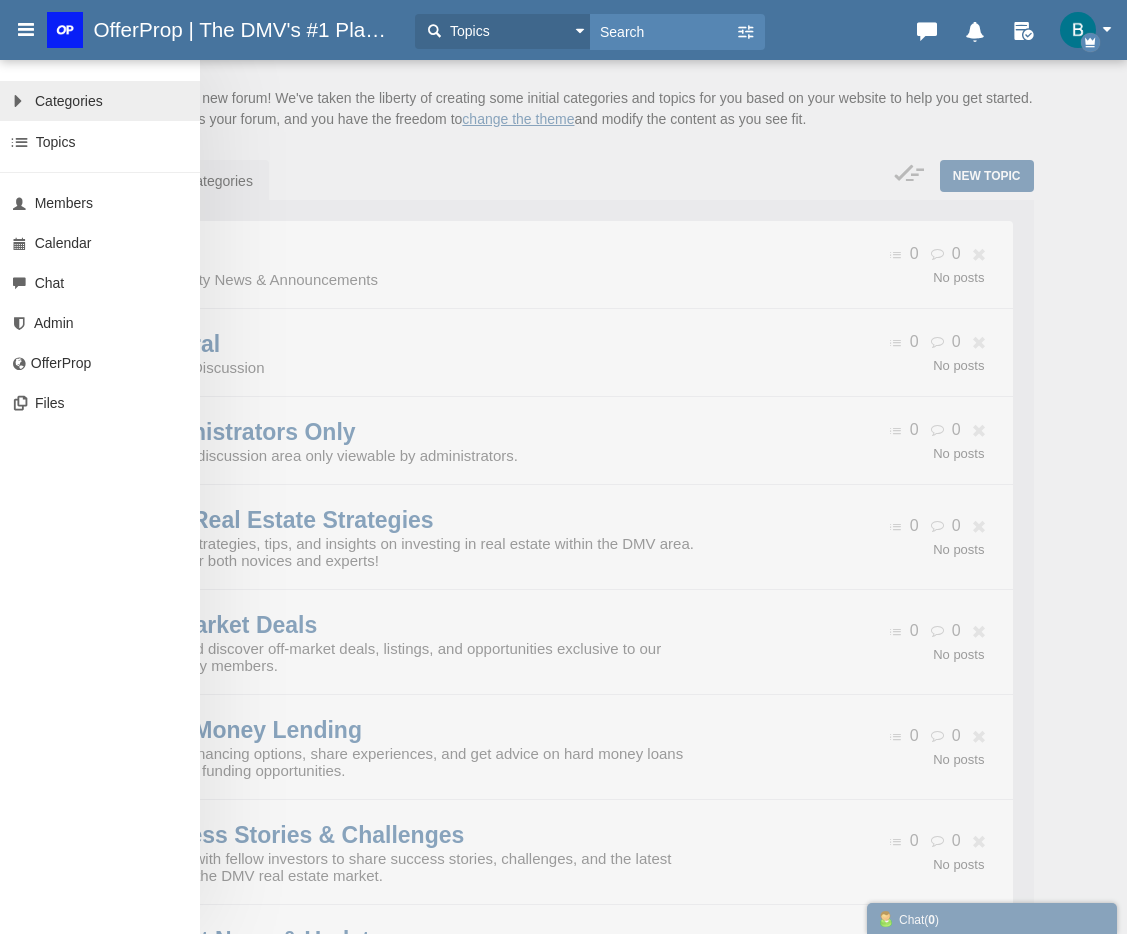 click on "Categories" at bounding box center [69, 101] 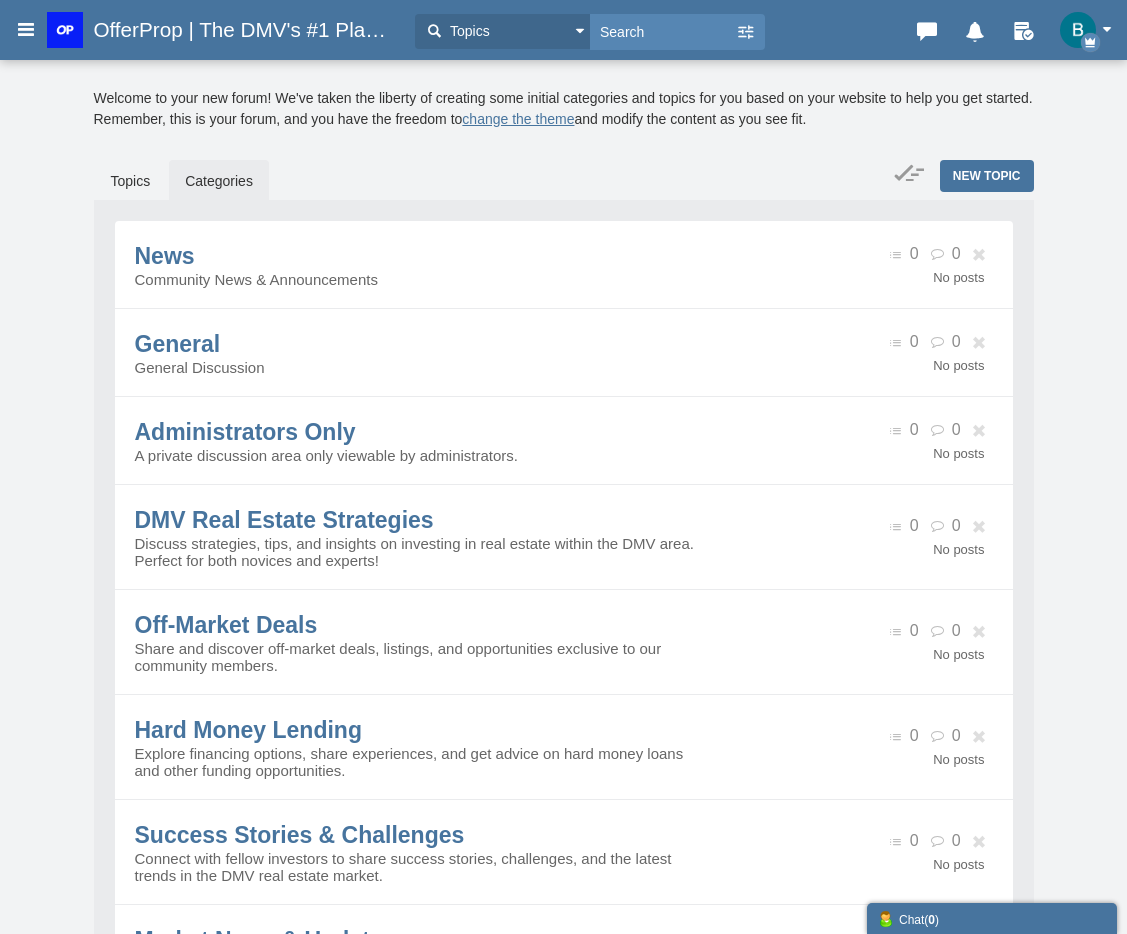 scroll, scrollTop: 0, scrollLeft: 0, axis: both 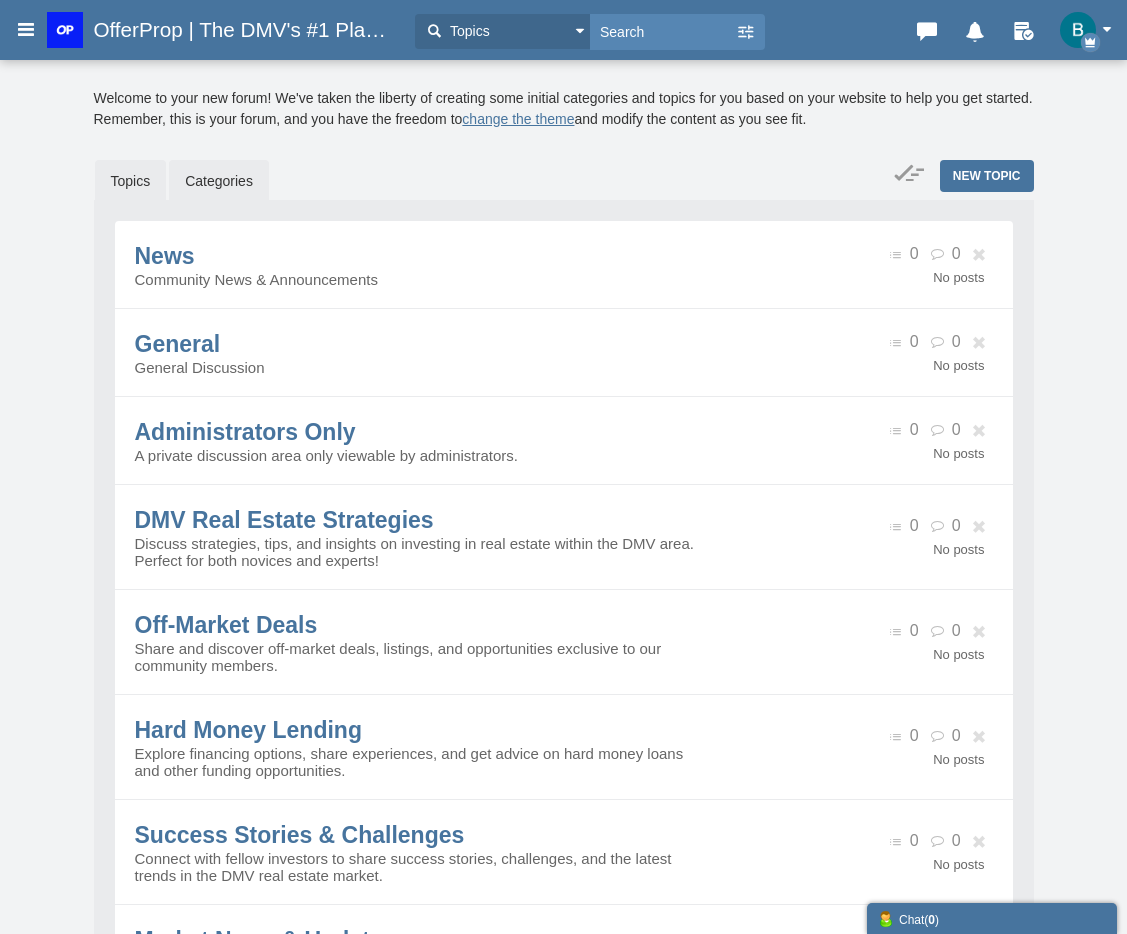 click on "Topics" at bounding box center [131, 181] 